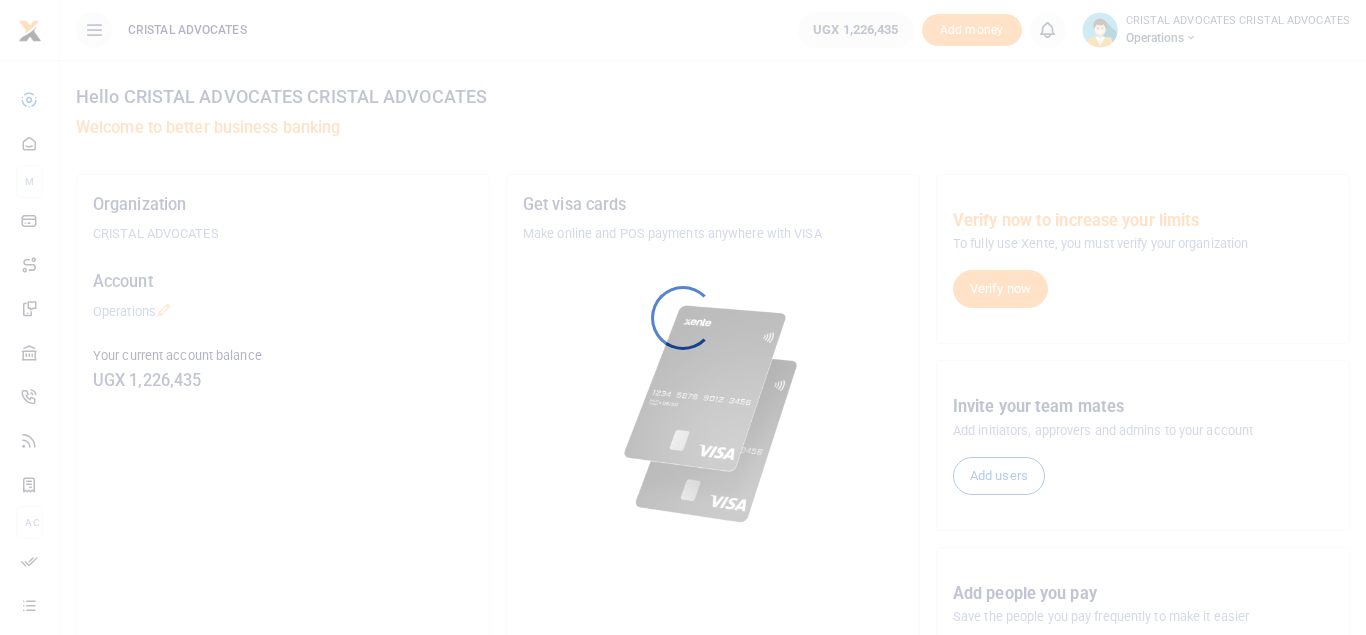 scroll, scrollTop: 0, scrollLeft: 0, axis: both 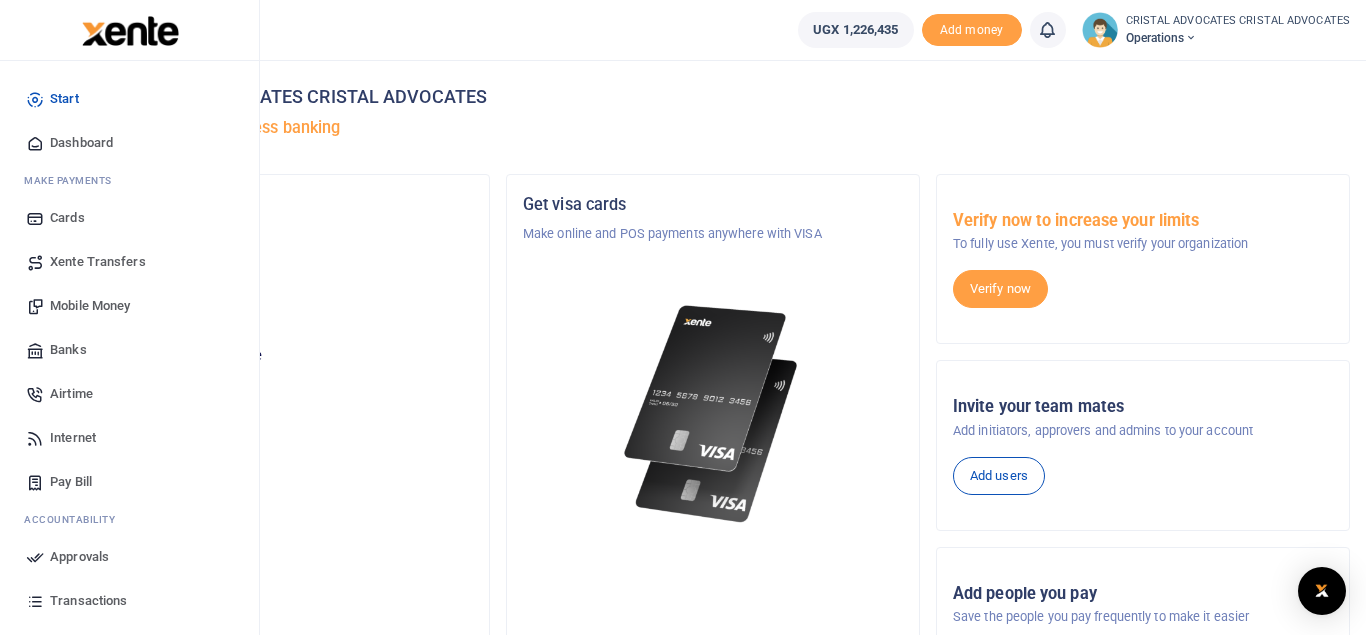 click on "Mobile Money" at bounding box center (90, 306) 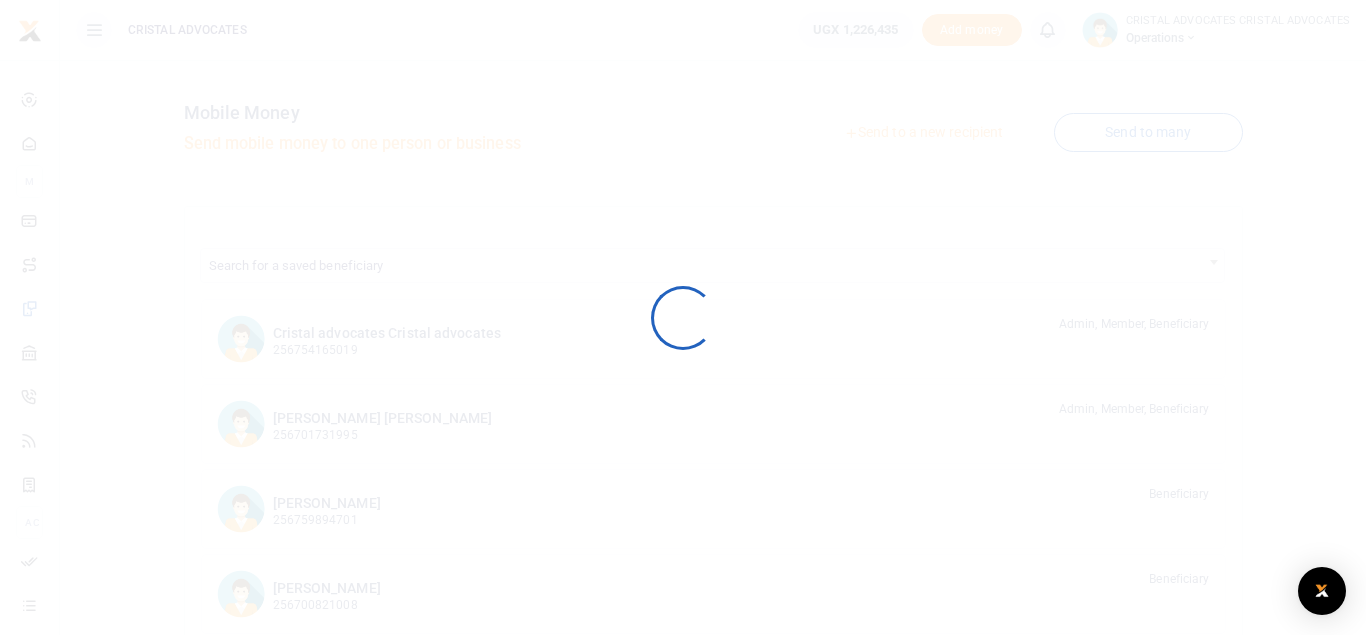 scroll, scrollTop: 0, scrollLeft: 0, axis: both 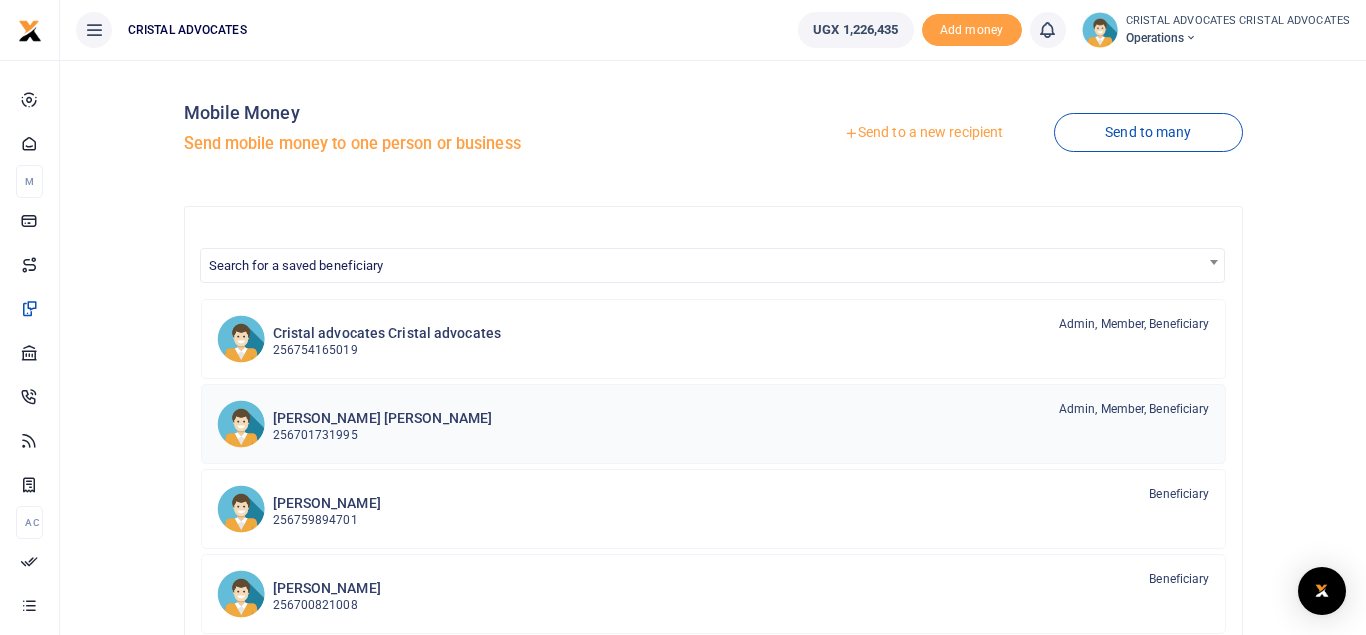 click on "Rose birungi Rose birungi
256701731995
Admin, Member, Beneficiary" at bounding box center [741, 423] 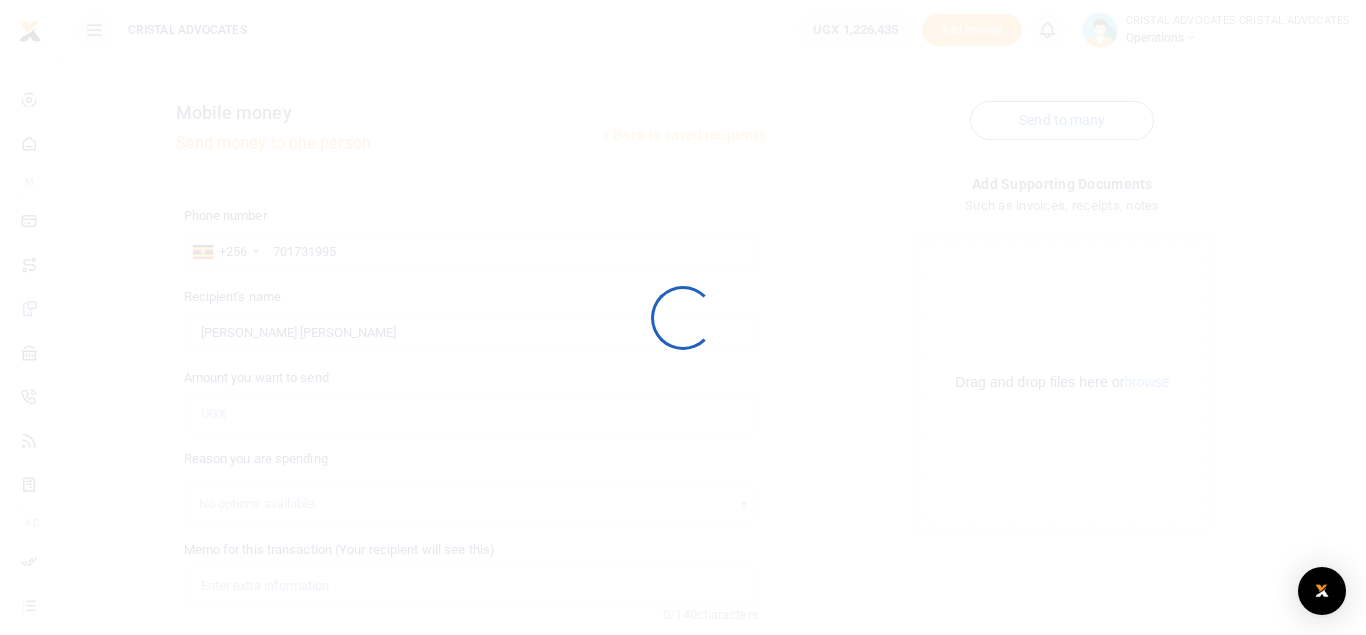 scroll, scrollTop: 0, scrollLeft: 0, axis: both 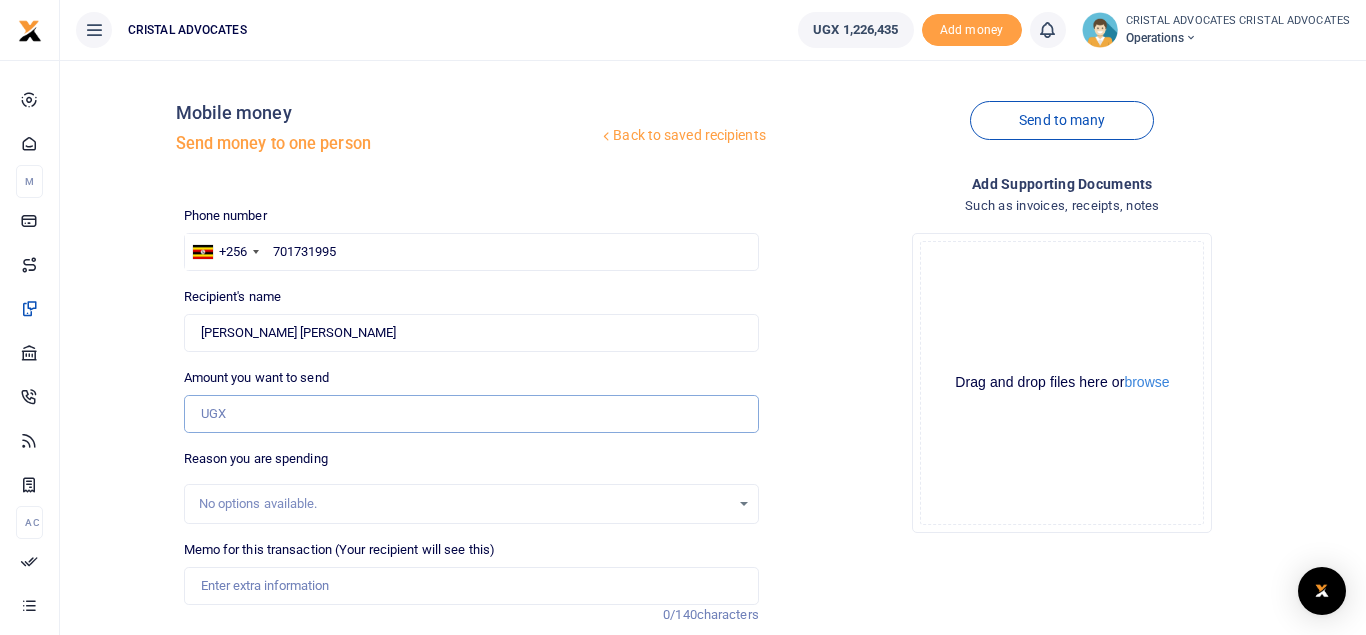 click on "Amount you want to send" at bounding box center (471, 414) 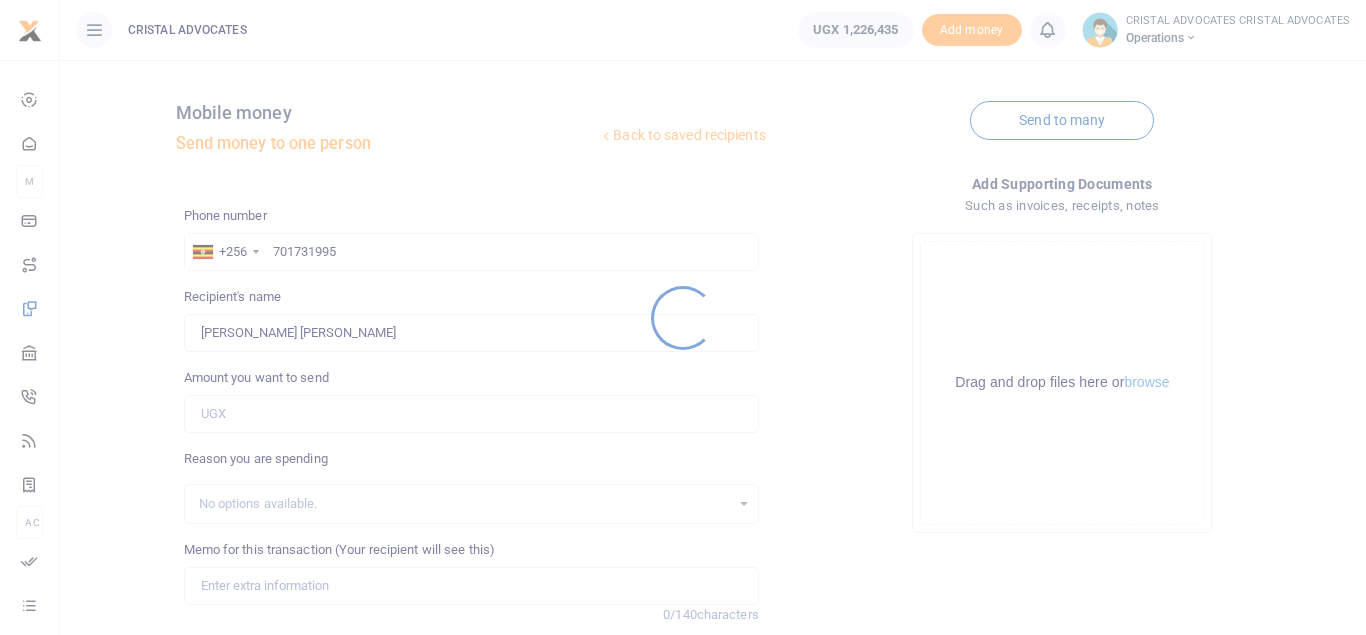 scroll, scrollTop: 0, scrollLeft: 0, axis: both 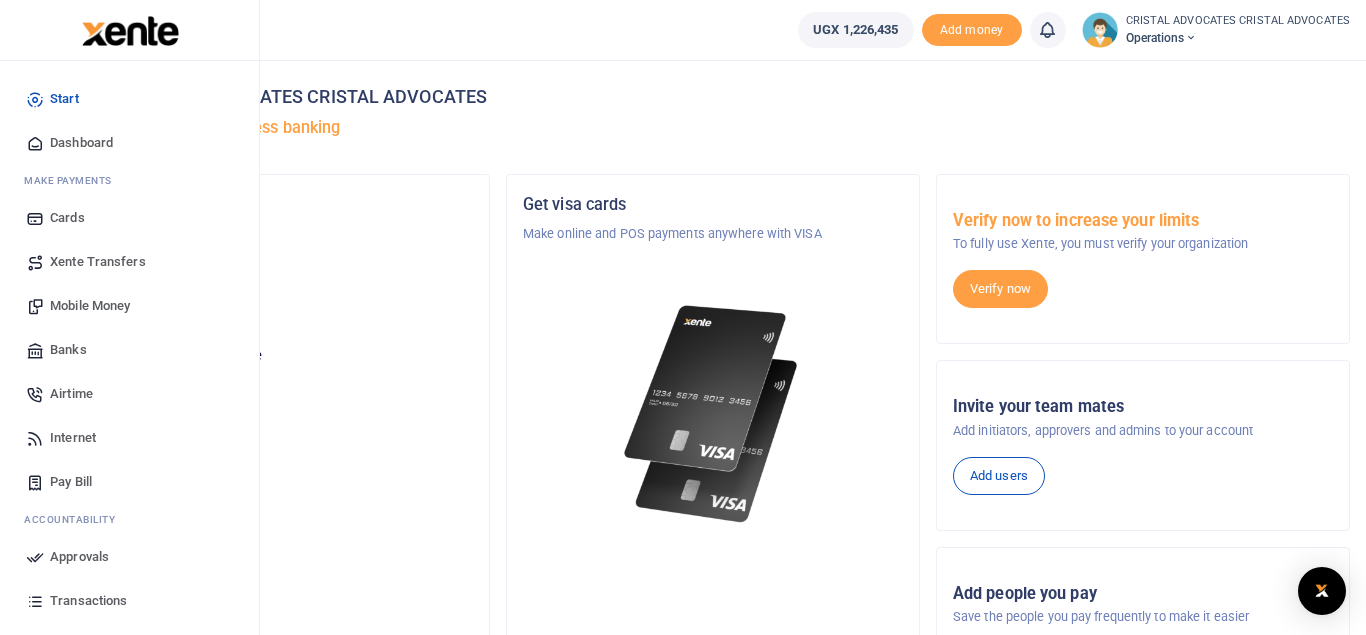 click on "Mobile Money" at bounding box center (90, 306) 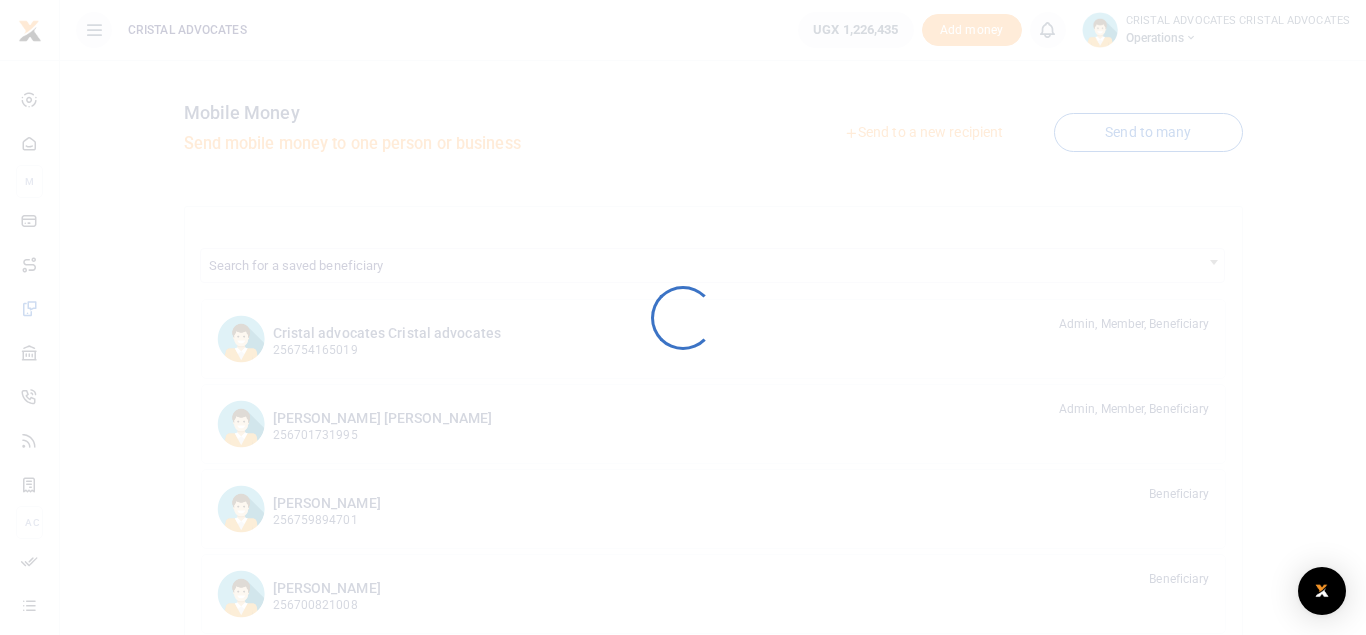 scroll, scrollTop: 0, scrollLeft: 0, axis: both 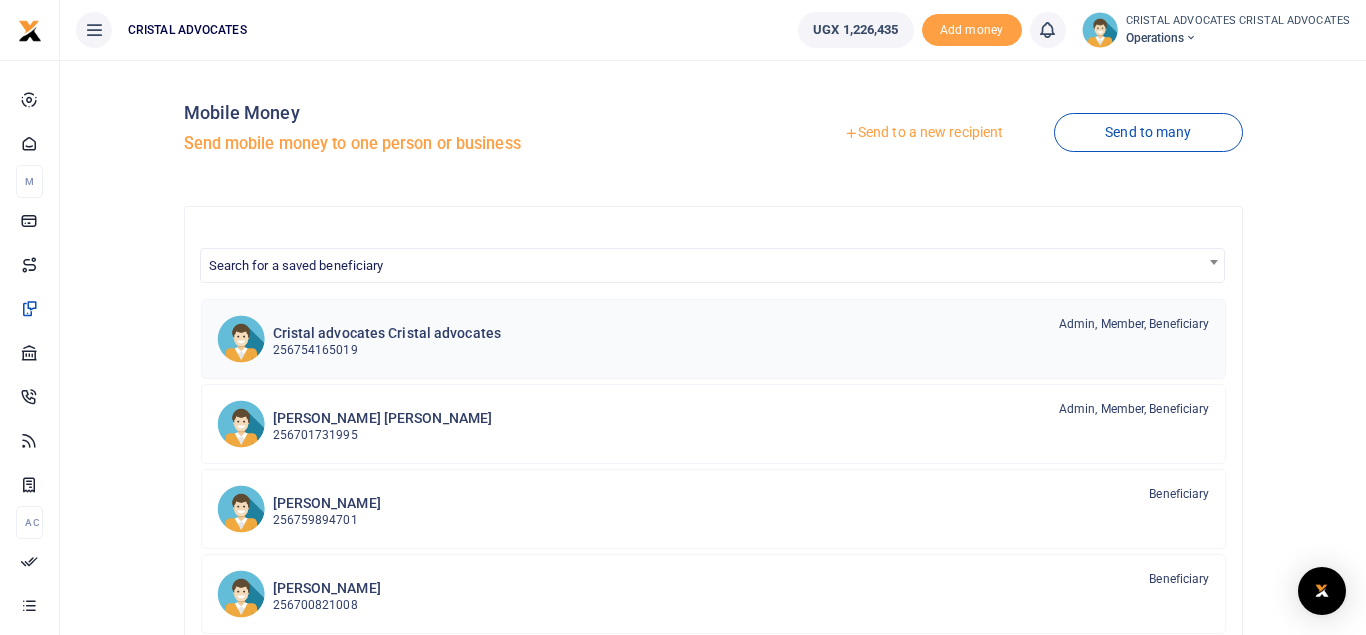 click on "Cristal advocates Cristal advocates
256754165019" at bounding box center [387, 338] 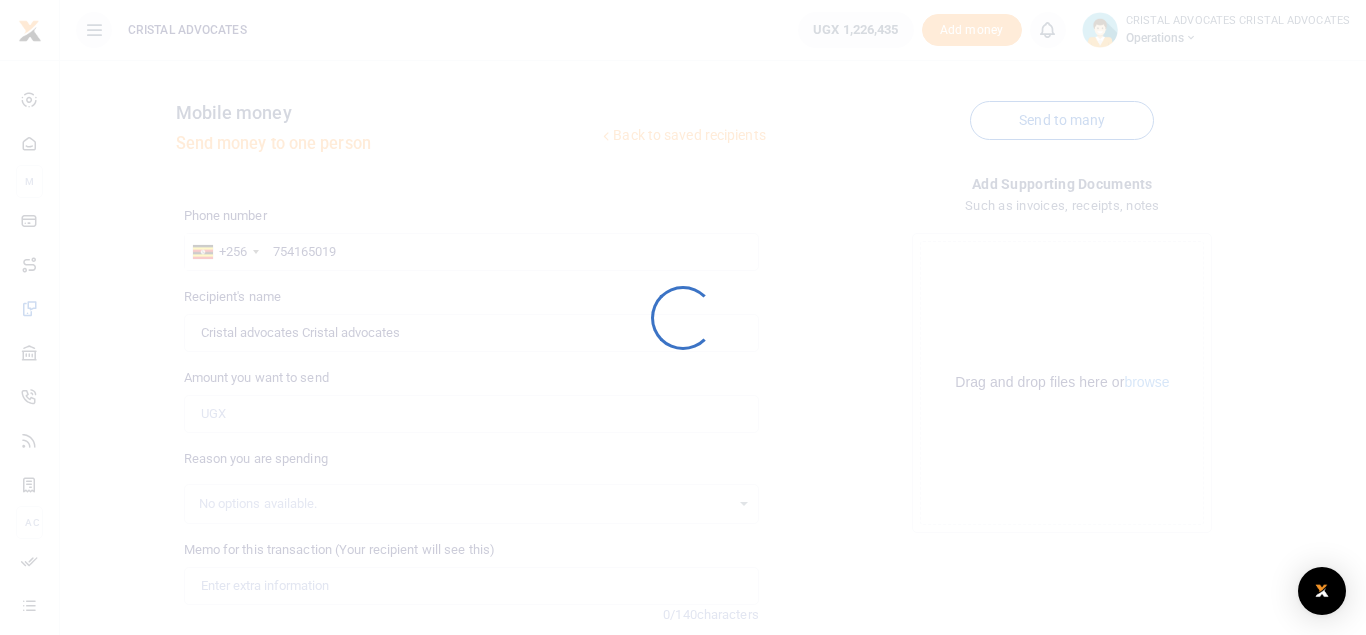 scroll, scrollTop: 0, scrollLeft: 0, axis: both 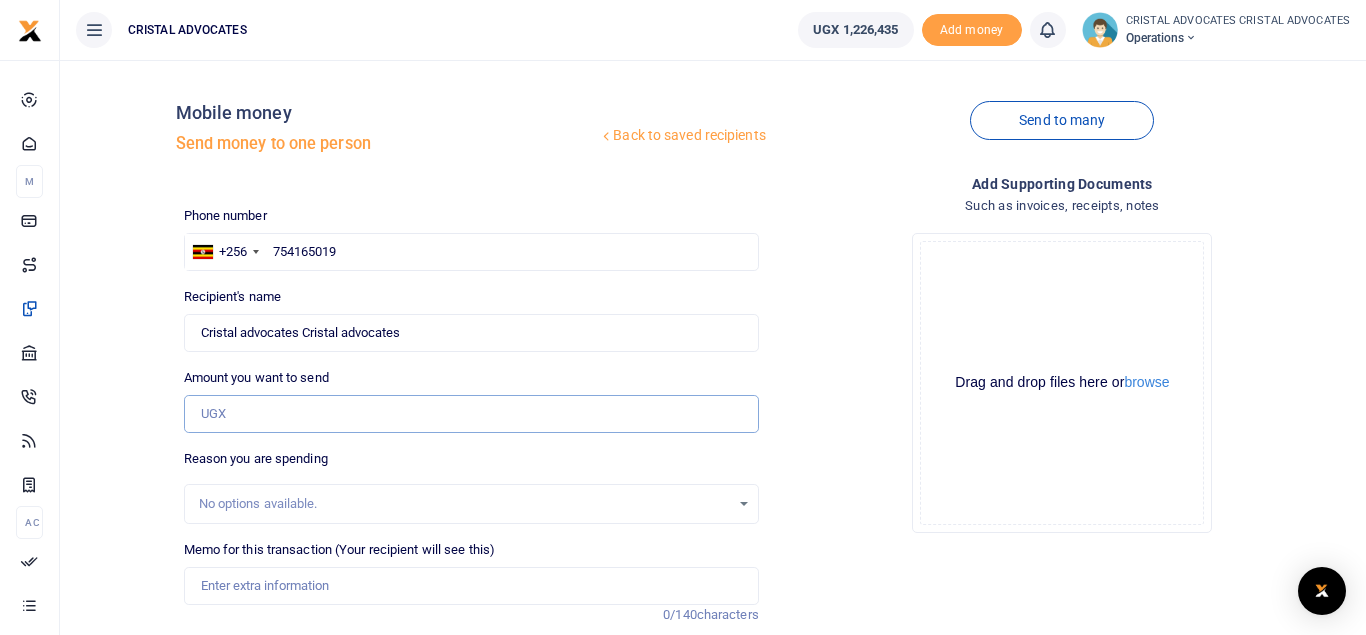 click on "Amount you want to send" at bounding box center (471, 414) 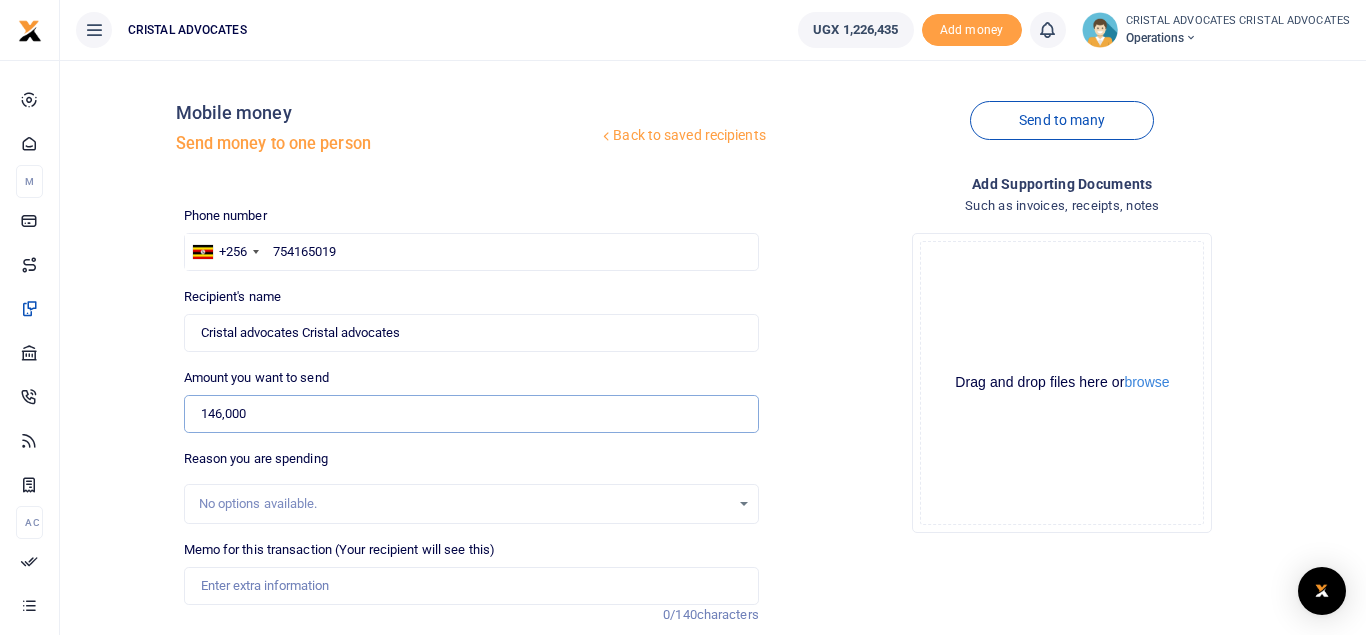 type on "146,000" 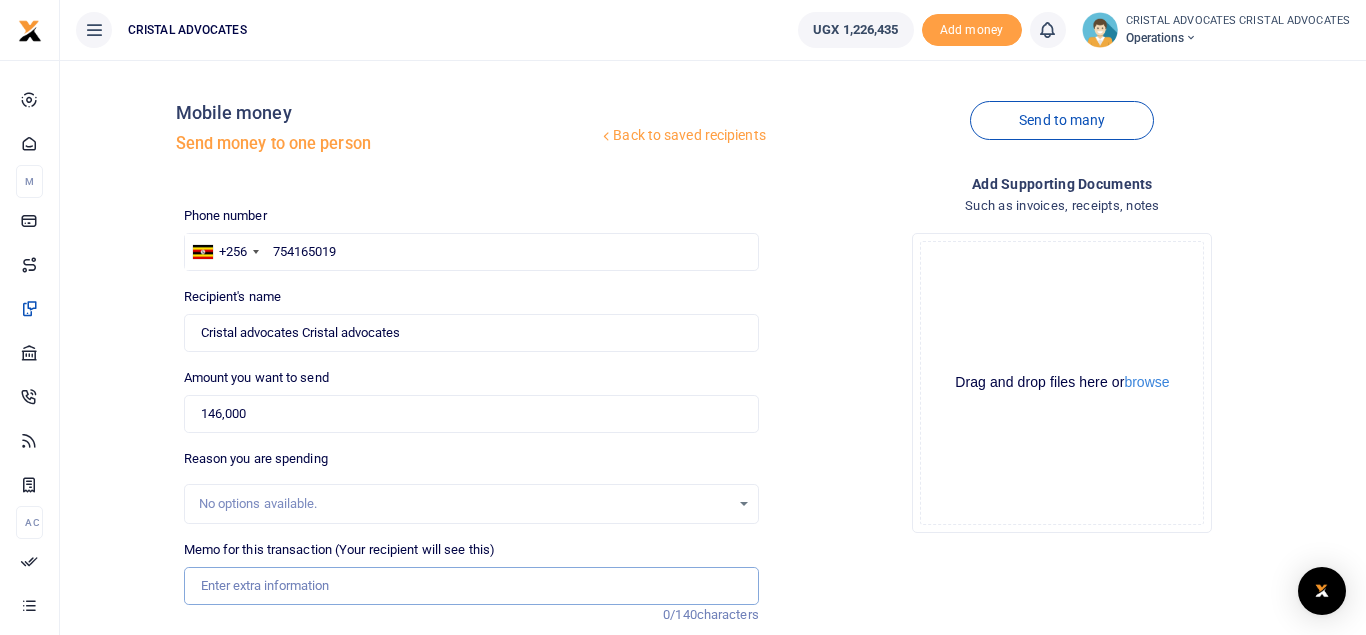 click on "Memo for this transaction (Your recipient will see this)" at bounding box center (471, 586) 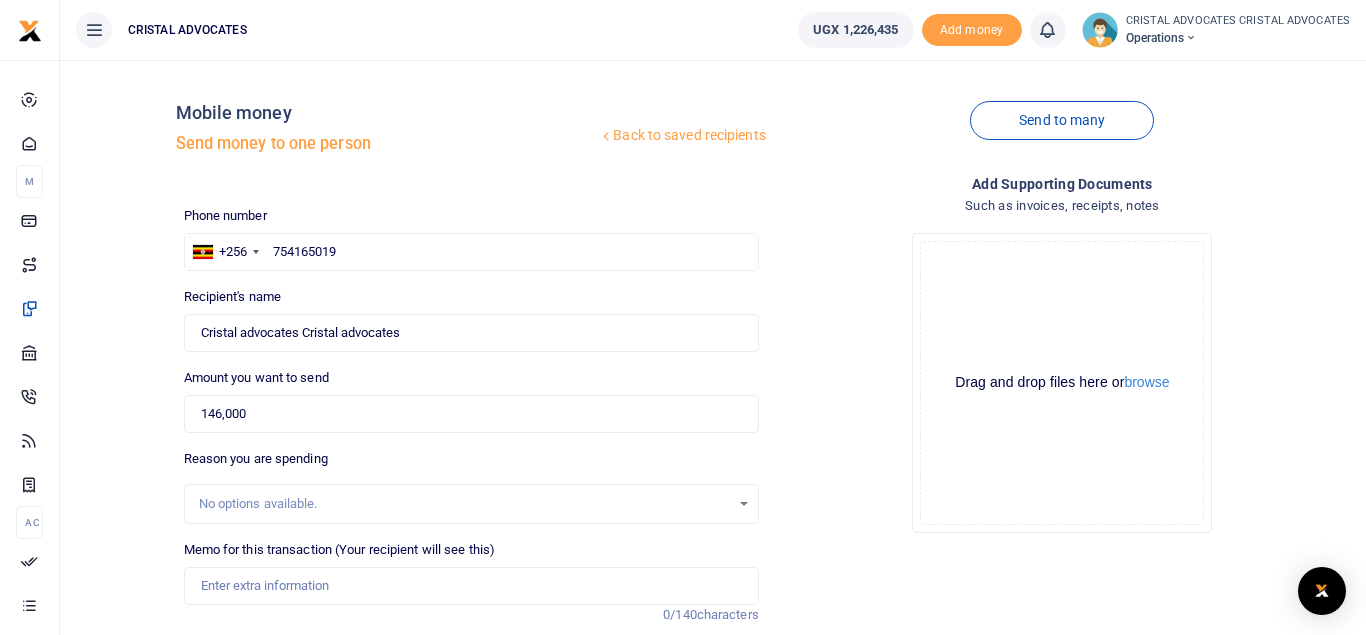click on "Drop your files here Drag and drop files here or  browse Powered by  Uppy" at bounding box center [1062, 383] 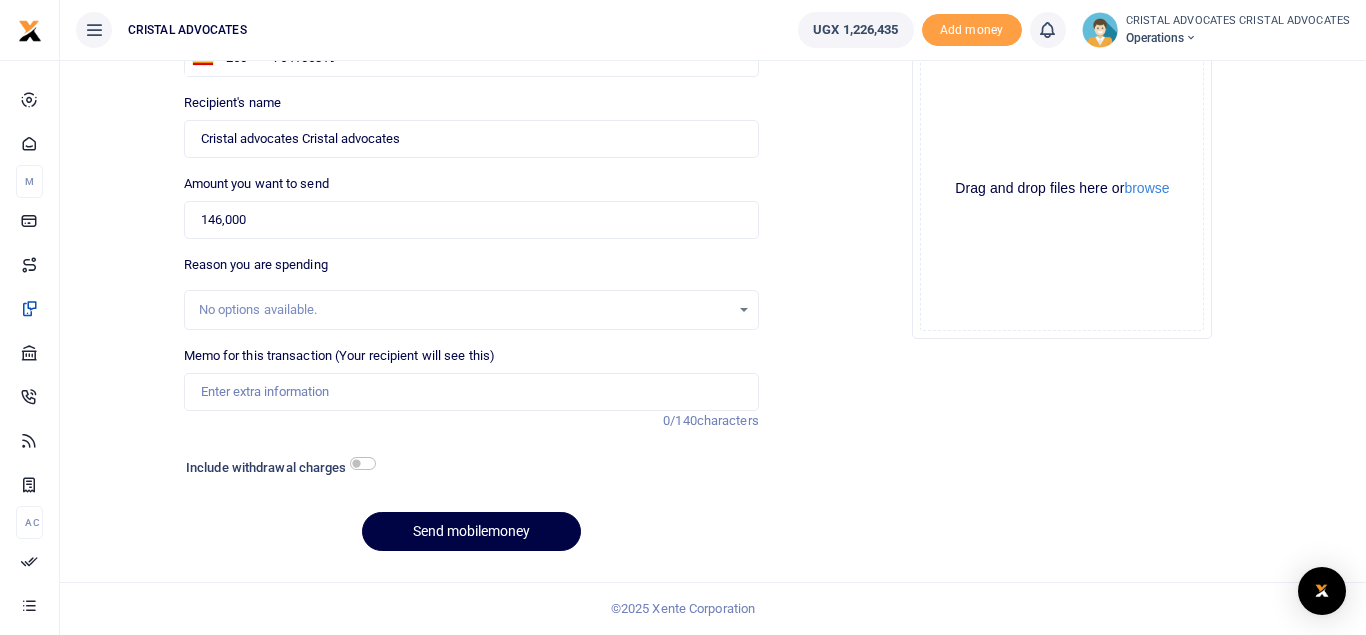 click on "Include withdrawal charges" at bounding box center [276, 470] 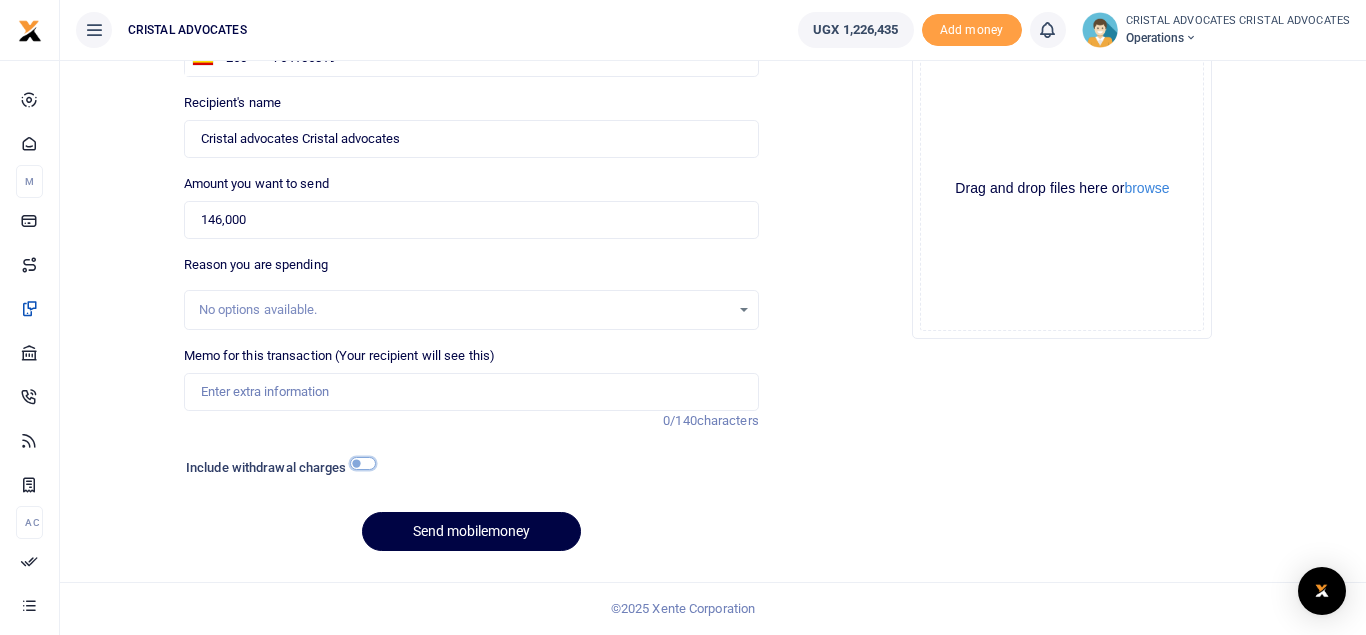 click at bounding box center [363, 463] 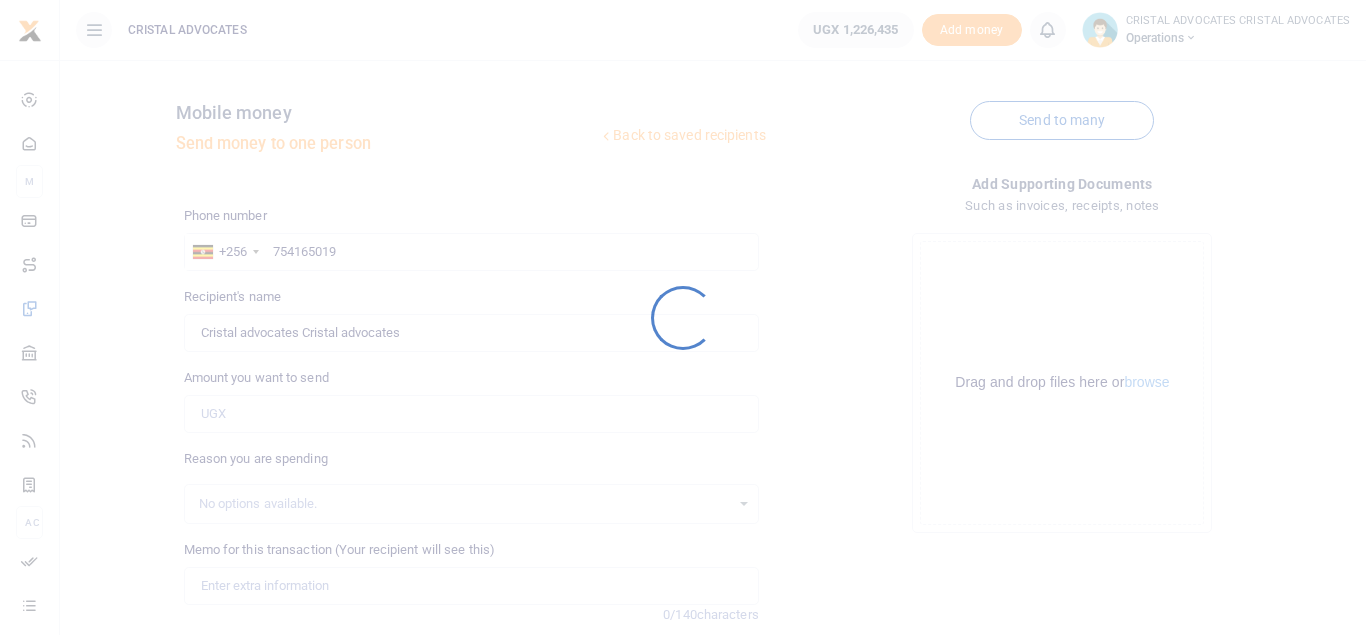 scroll, scrollTop: 0, scrollLeft: 0, axis: both 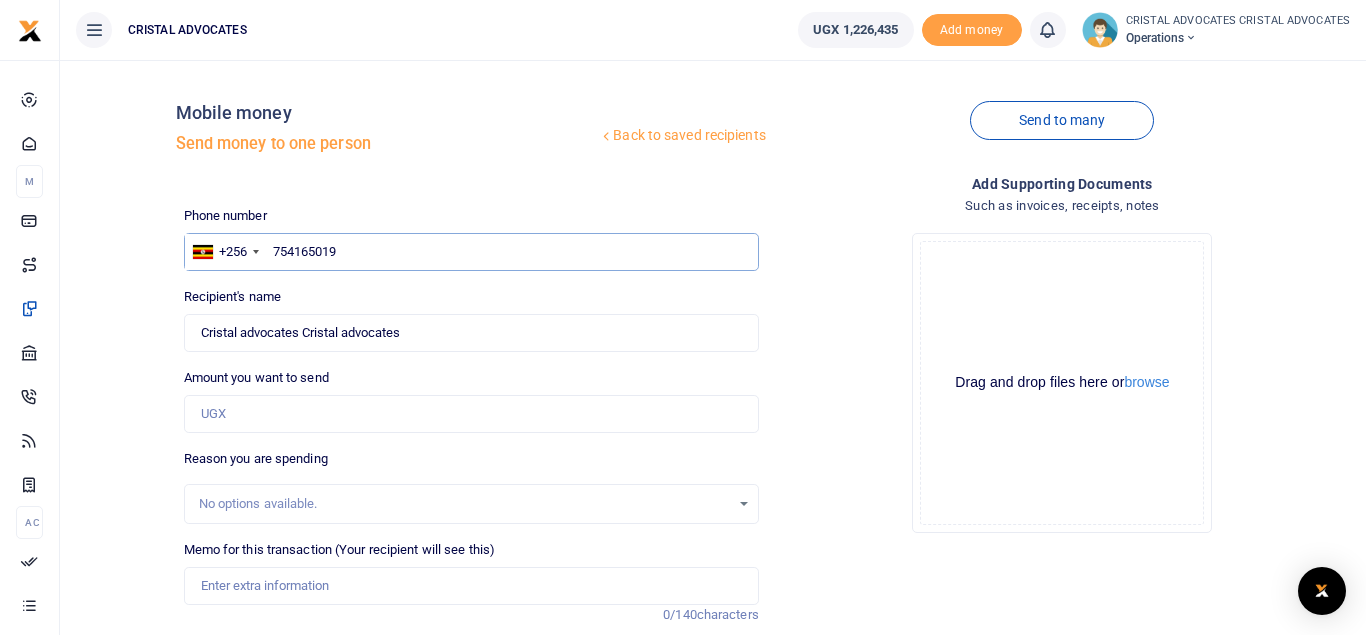 click on "754165019" at bounding box center (471, 252) 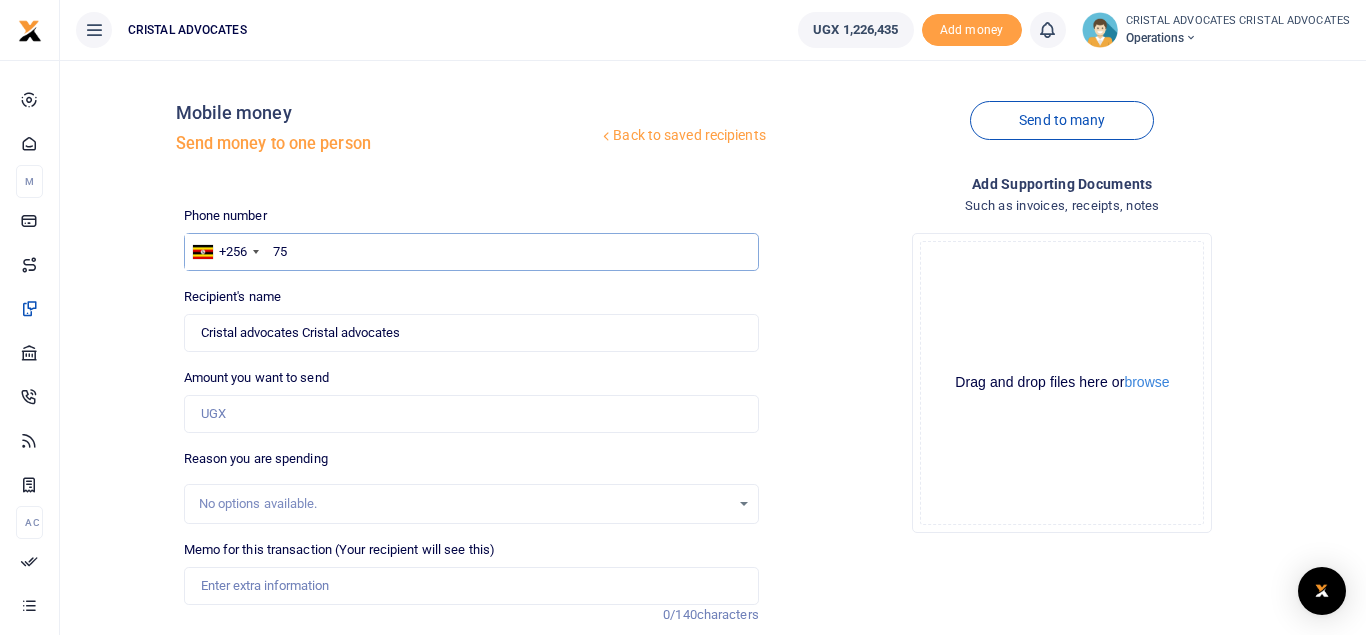 type on "7" 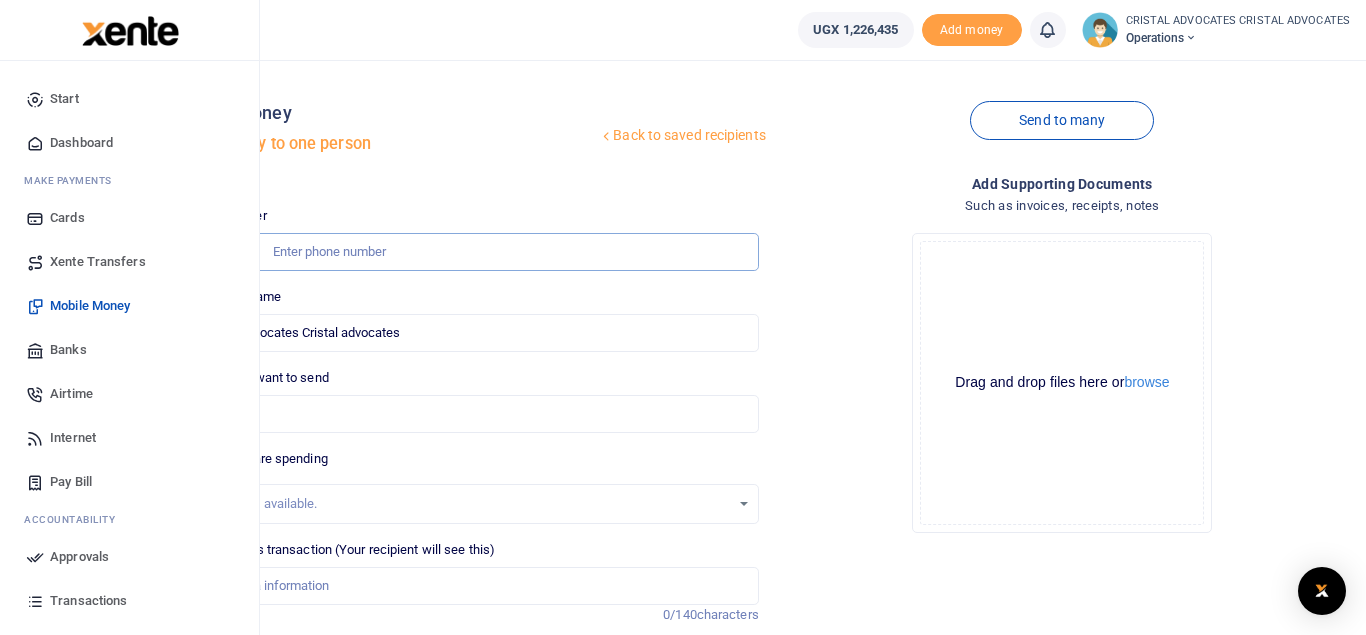 type 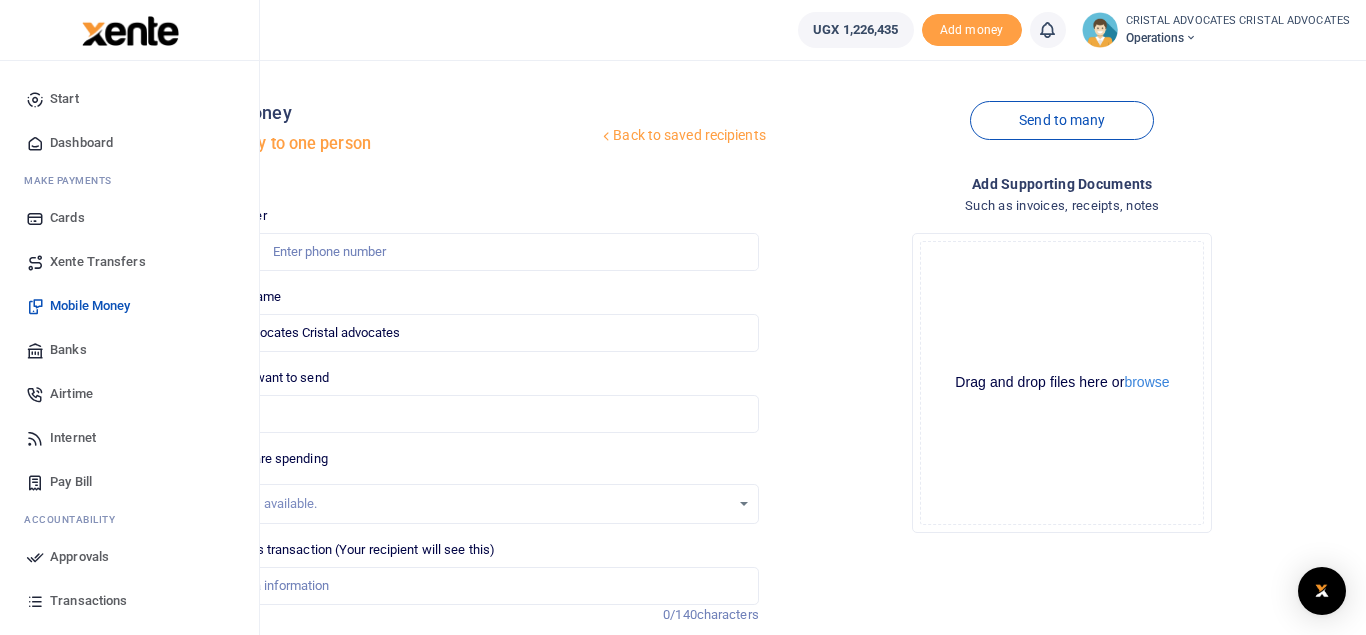 click on "Mobile Money" at bounding box center (90, 306) 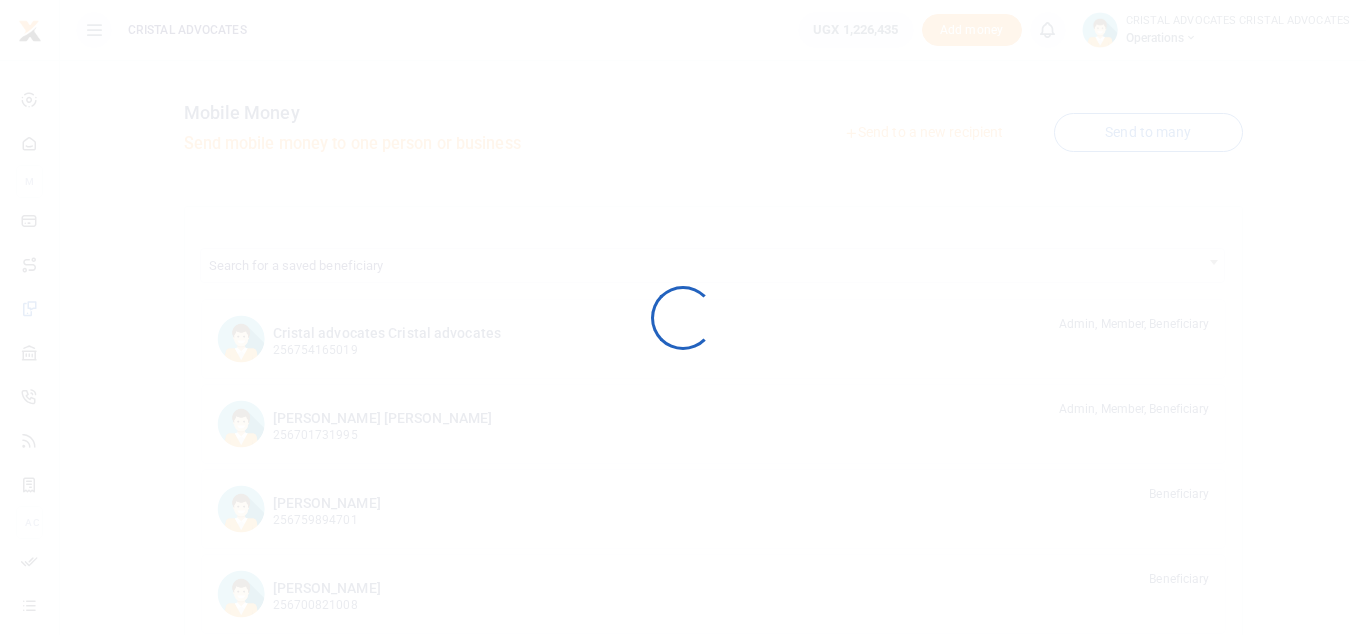 scroll, scrollTop: 0, scrollLeft: 0, axis: both 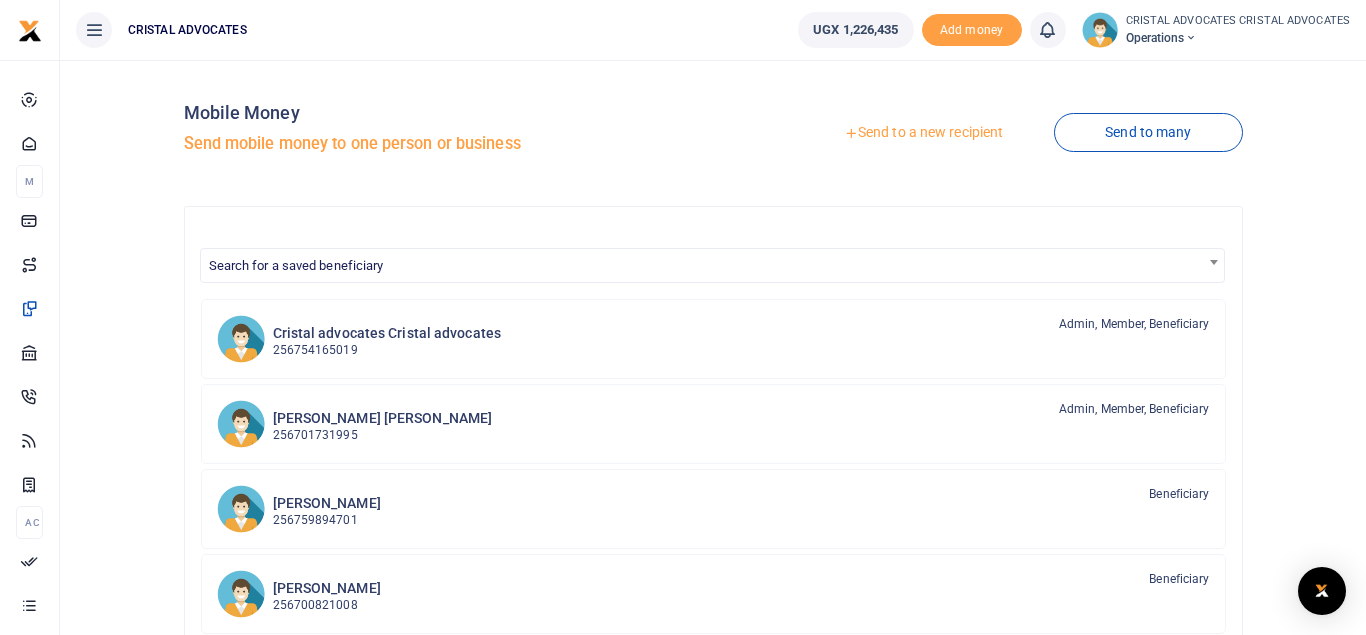 click on "Send to a new recipient" at bounding box center [923, 133] 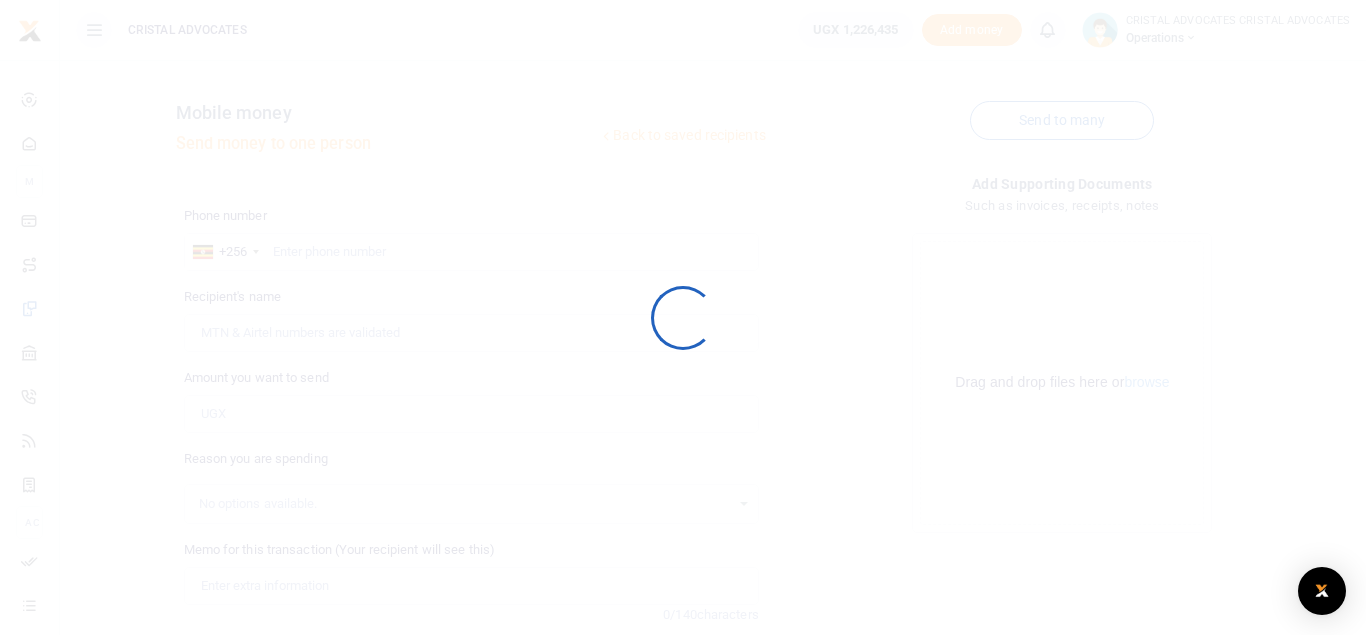 scroll, scrollTop: 0, scrollLeft: 0, axis: both 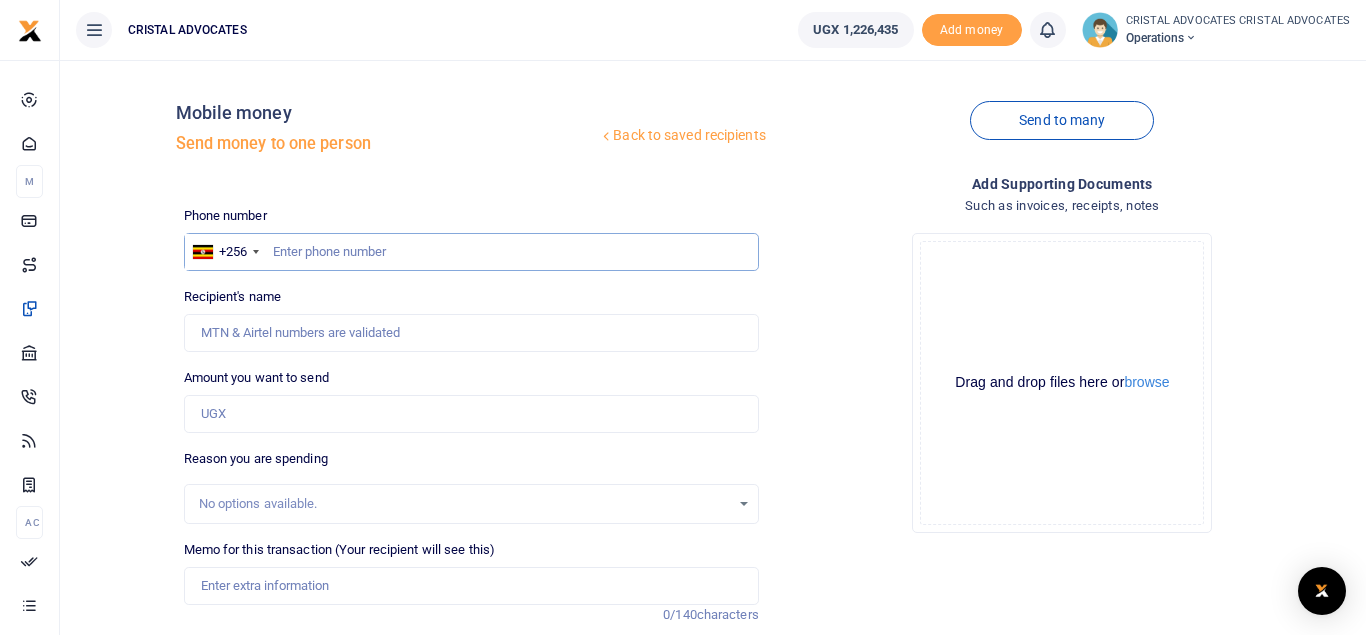 click at bounding box center (471, 252) 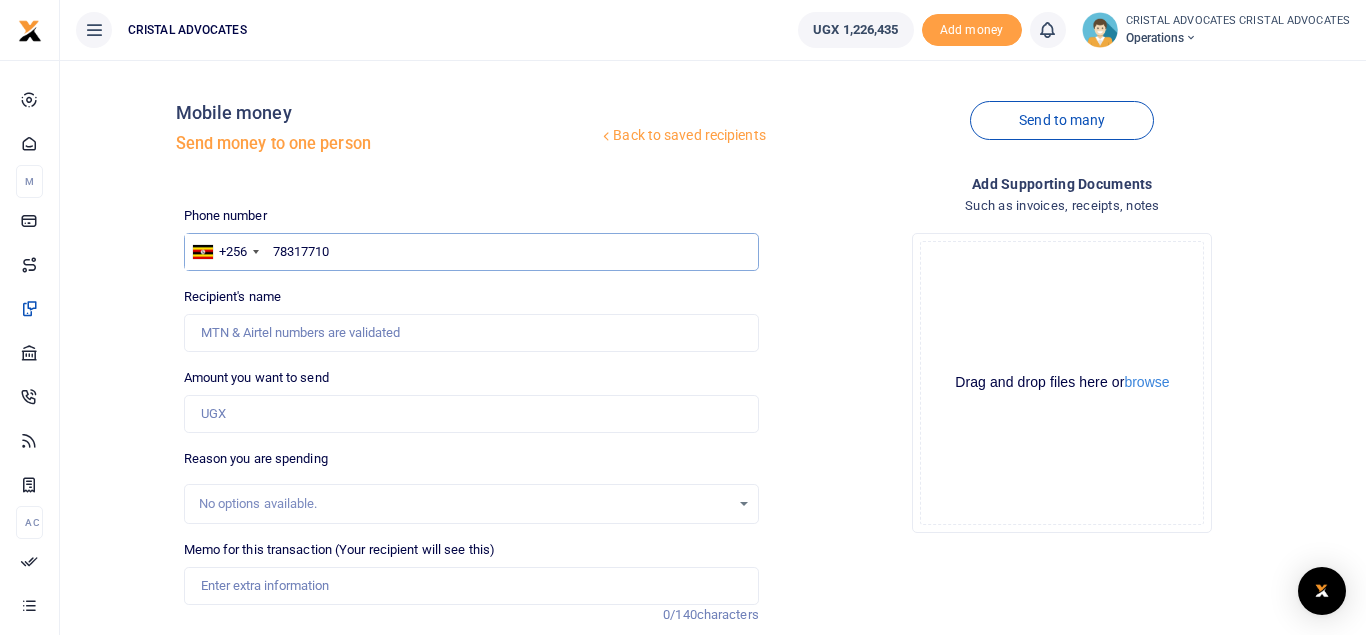 type on "783177107" 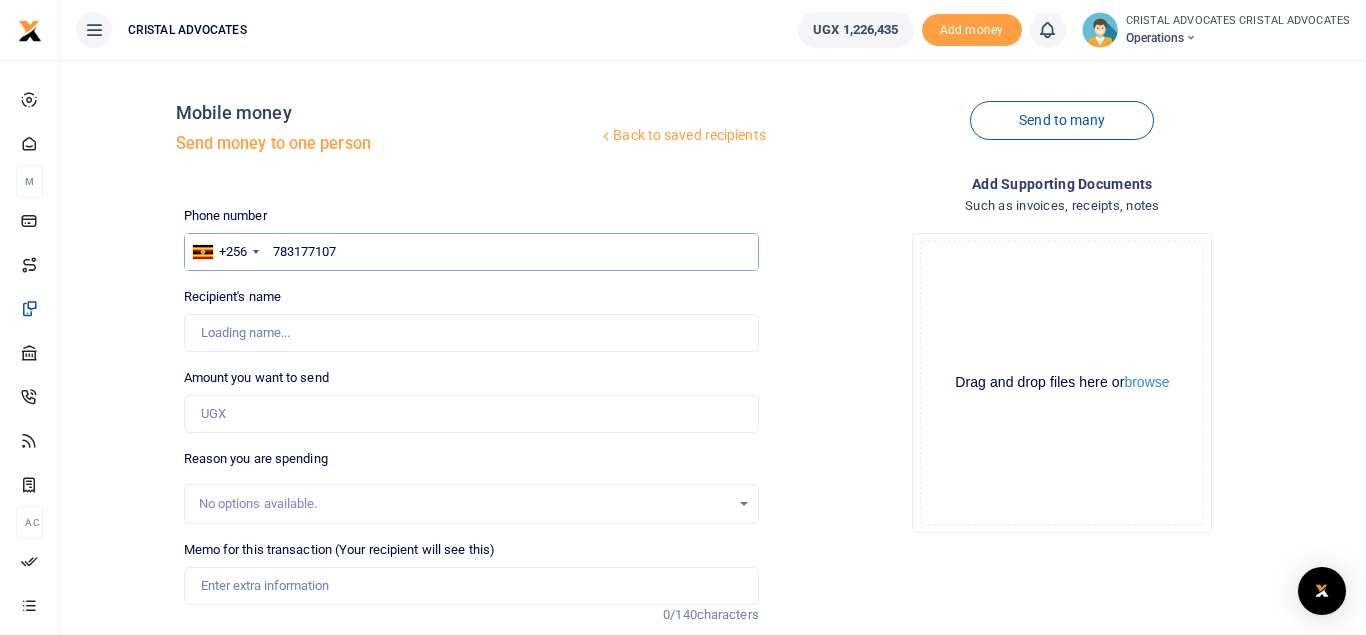 type on "Lydia Katerega Ssanyu" 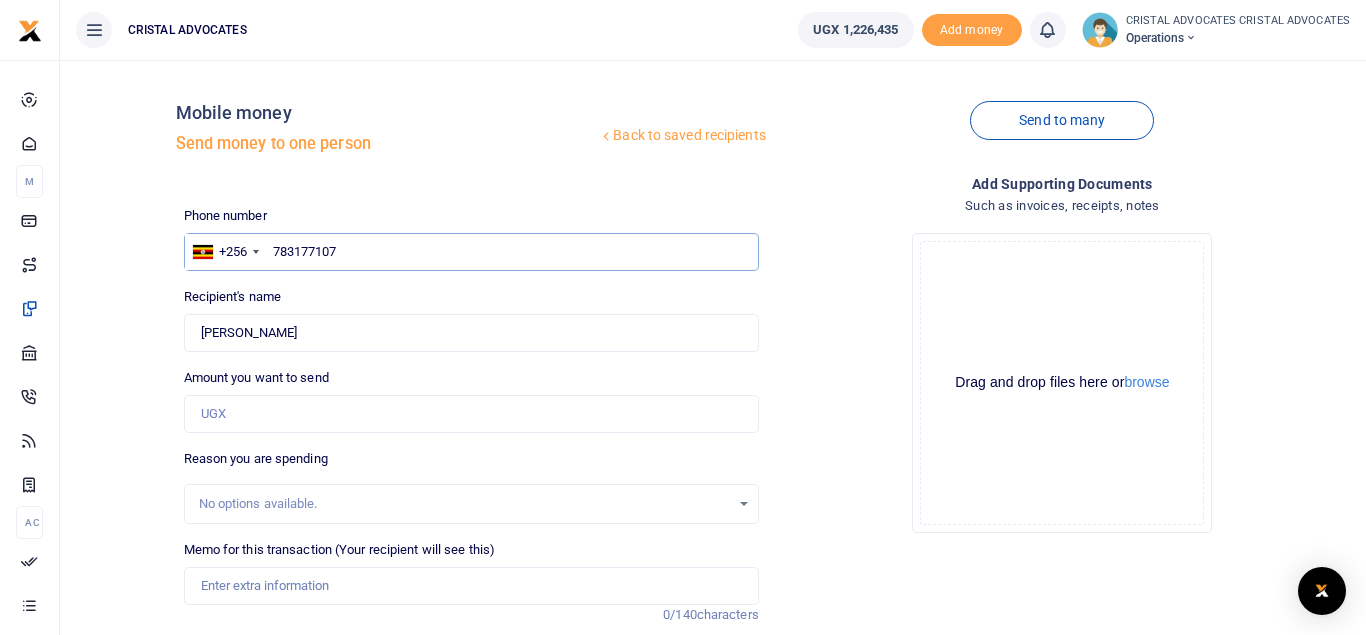 type on "783177107" 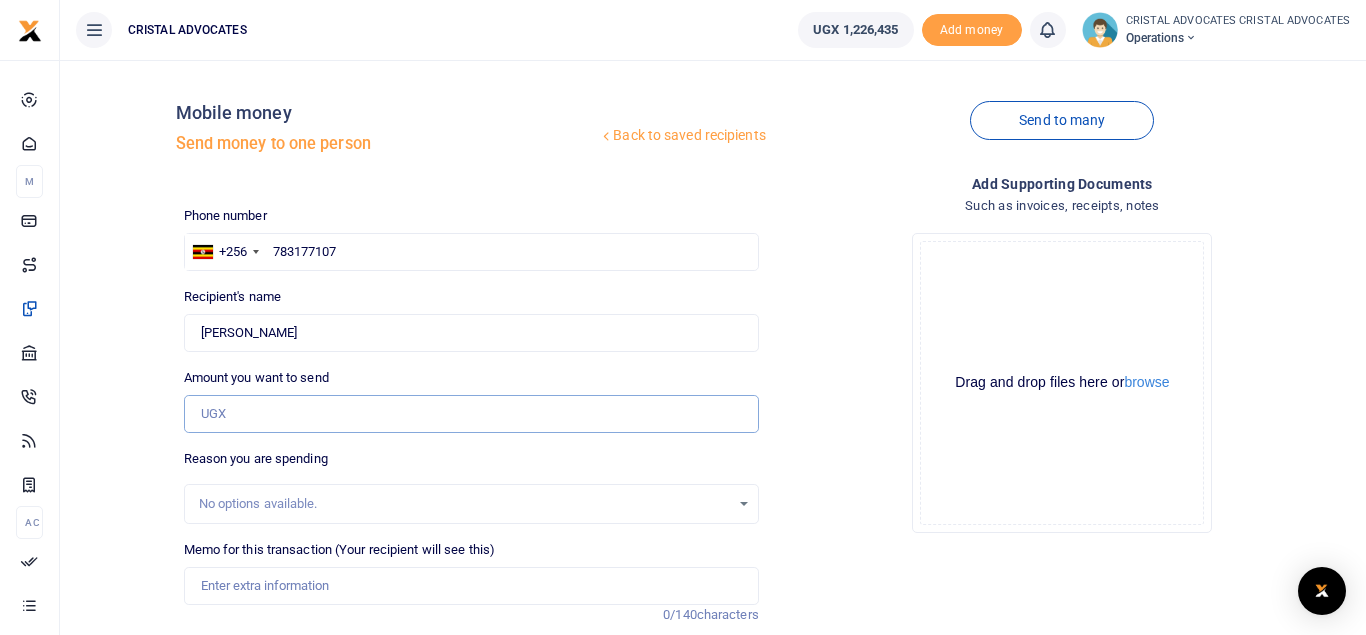 click on "Amount you want to send" at bounding box center (471, 414) 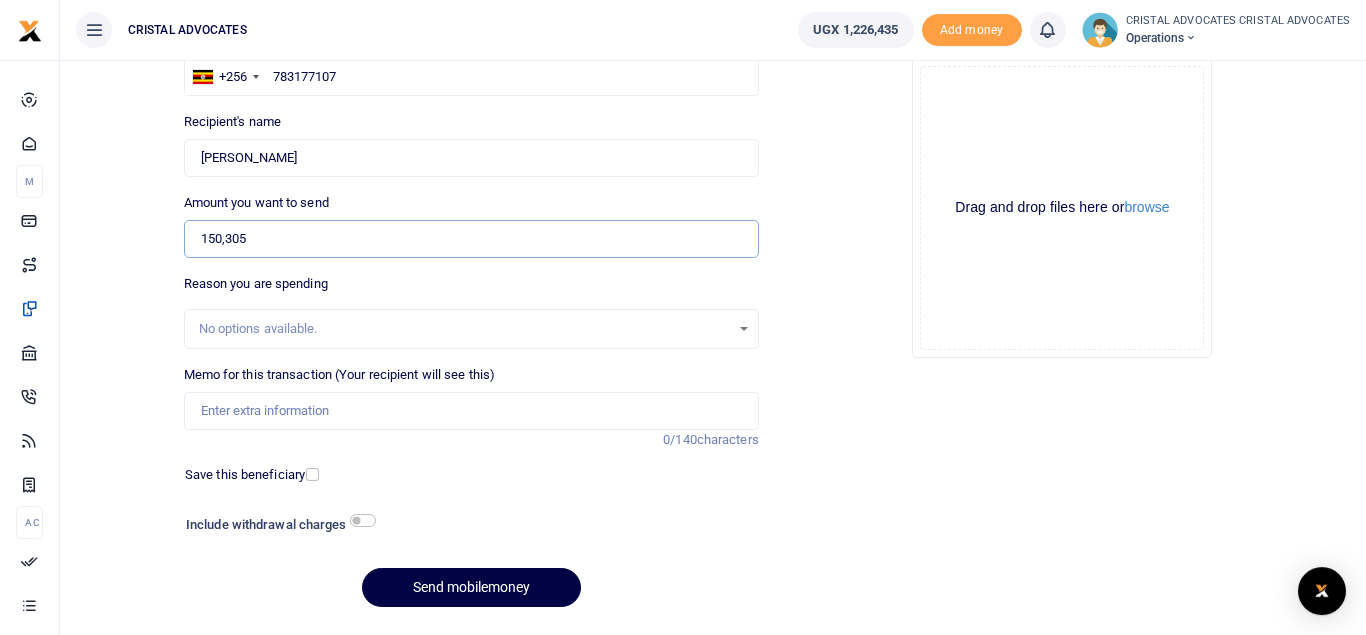scroll, scrollTop: 231, scrollLeft: 0, axis: vertical 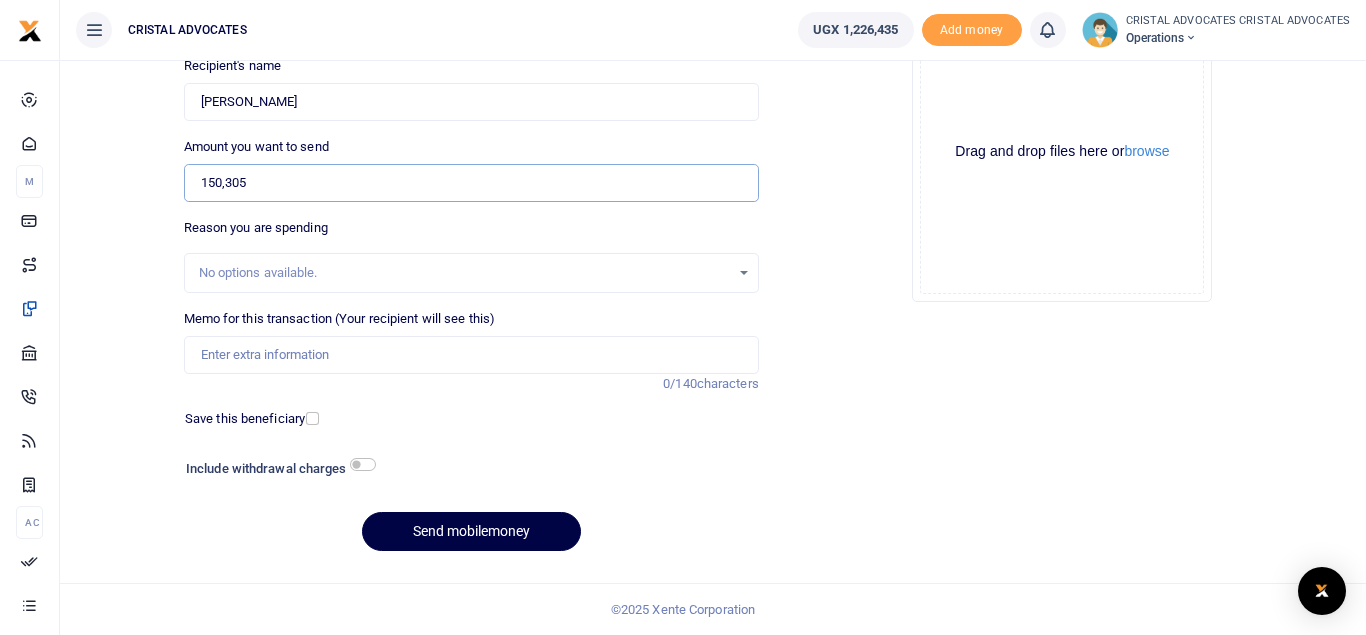 type on "150,305" 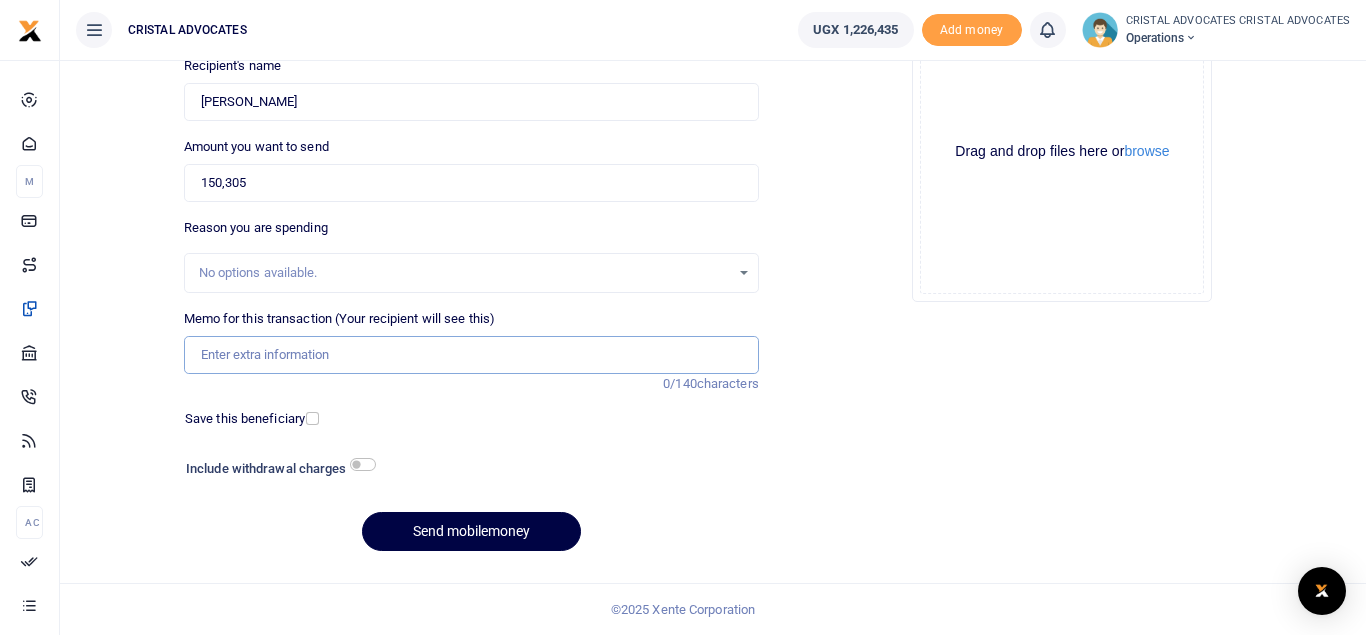 click on "Memo for this transaction (Your recipient will see this)" at bounding box center [471, 355] 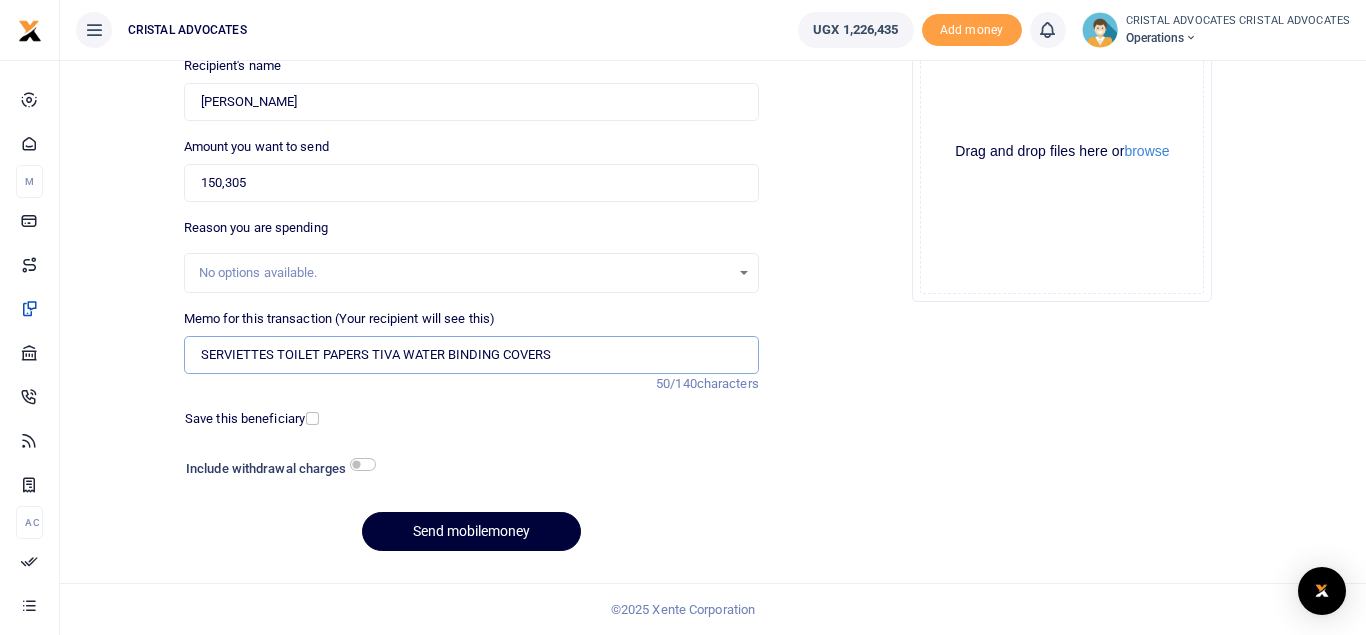 type on "SERVIETTES TOILET PAPERS TIVA WATER BINDING COVERS" 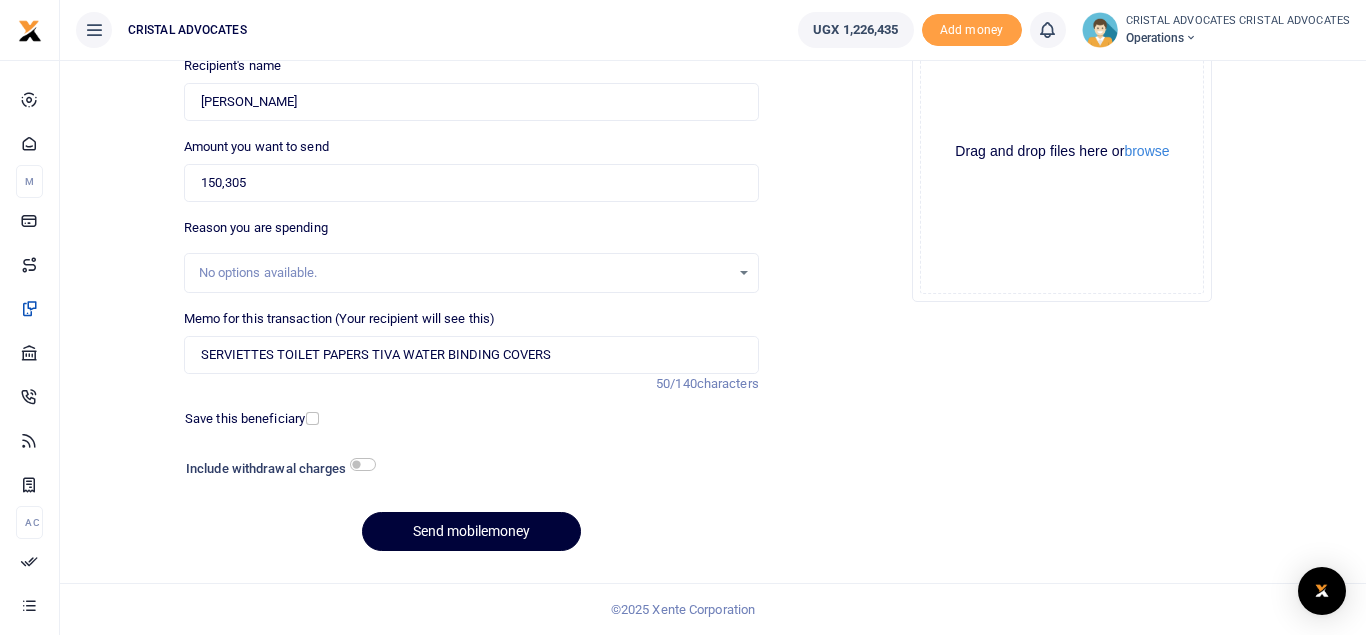 click on "Send mobilemoney" at bounding box center [471, 531] 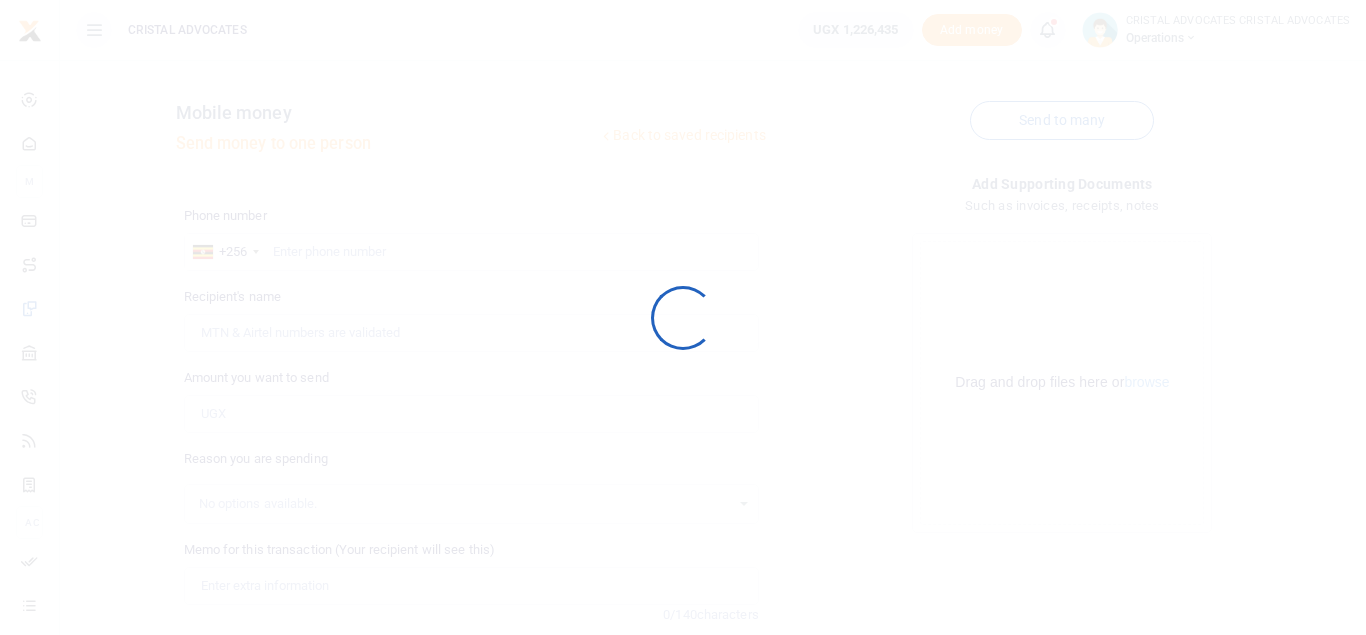 scroll, scrollTop: 0, scrollLeft: 0, axis: both 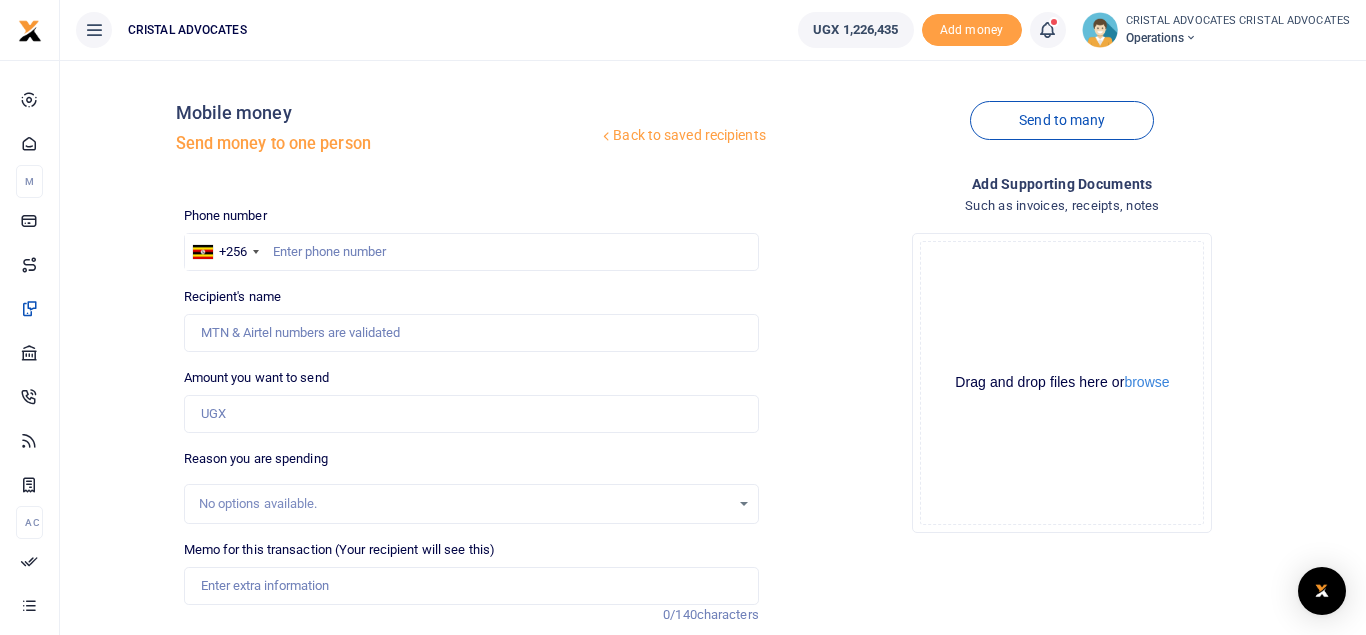 click at bounding box center (1047, 30) 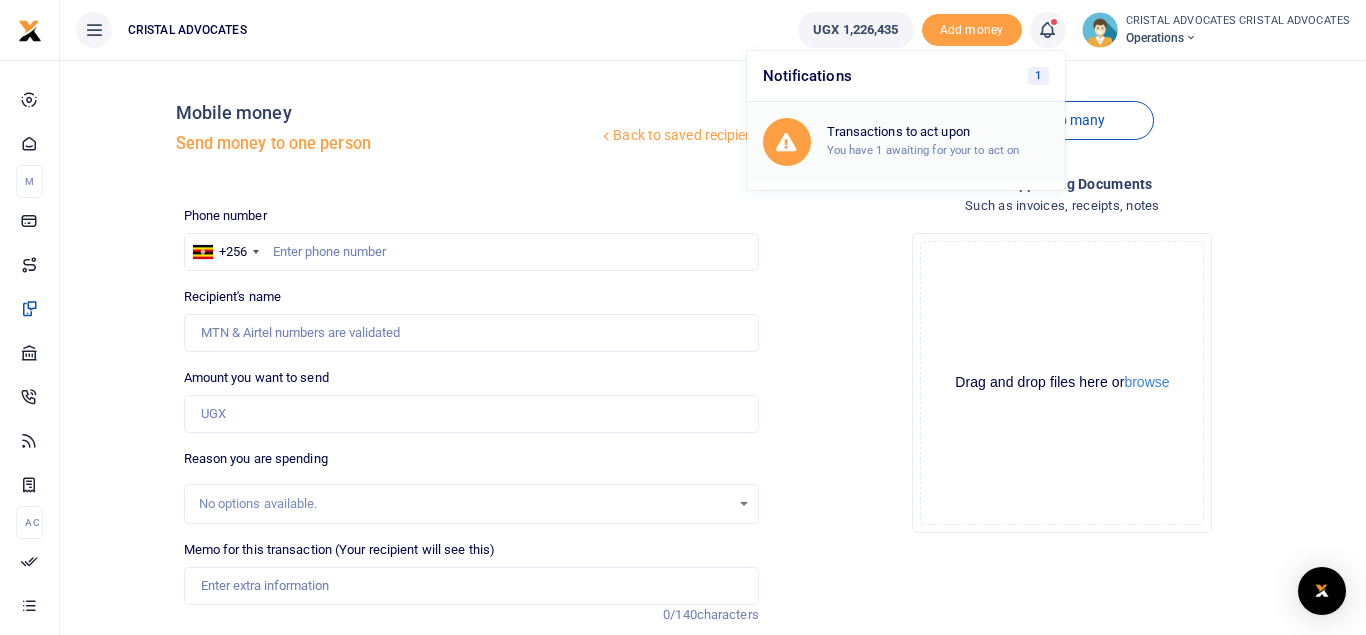 click on "Transactions to act upon
You have 1 awaiting for your to act on" at bounding box center (906, 142) 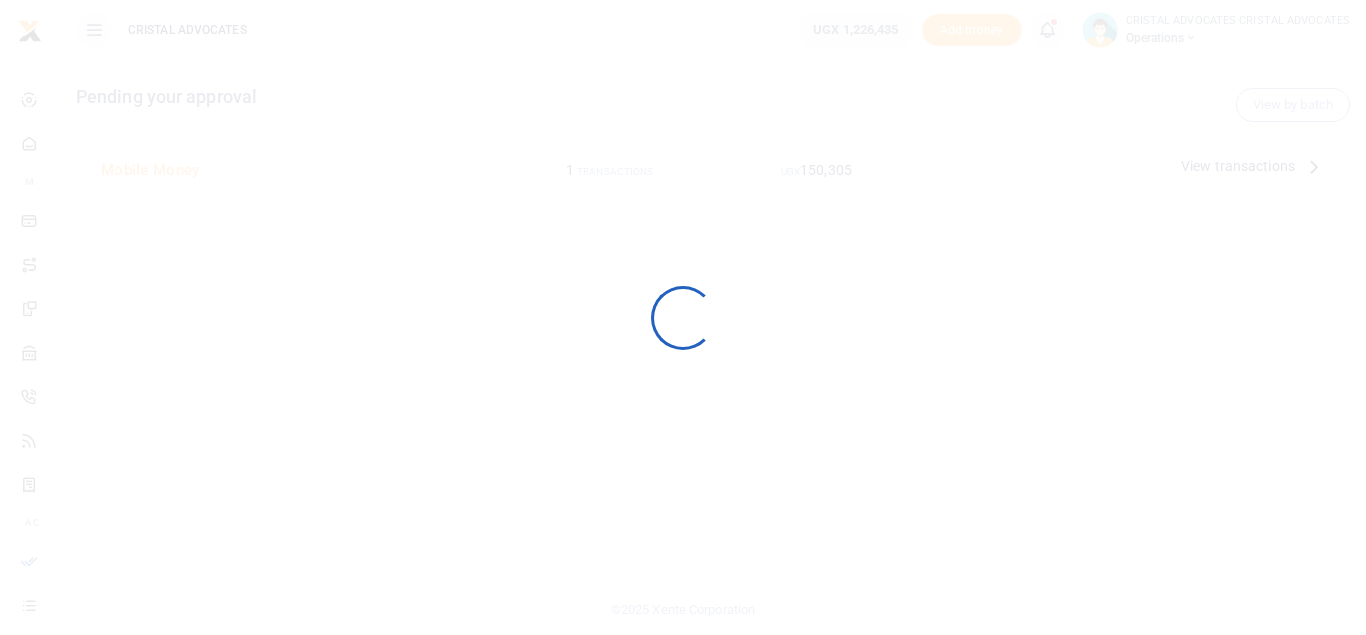 scroll, scrollTop: 0, scrollLeft: 0, axis: both 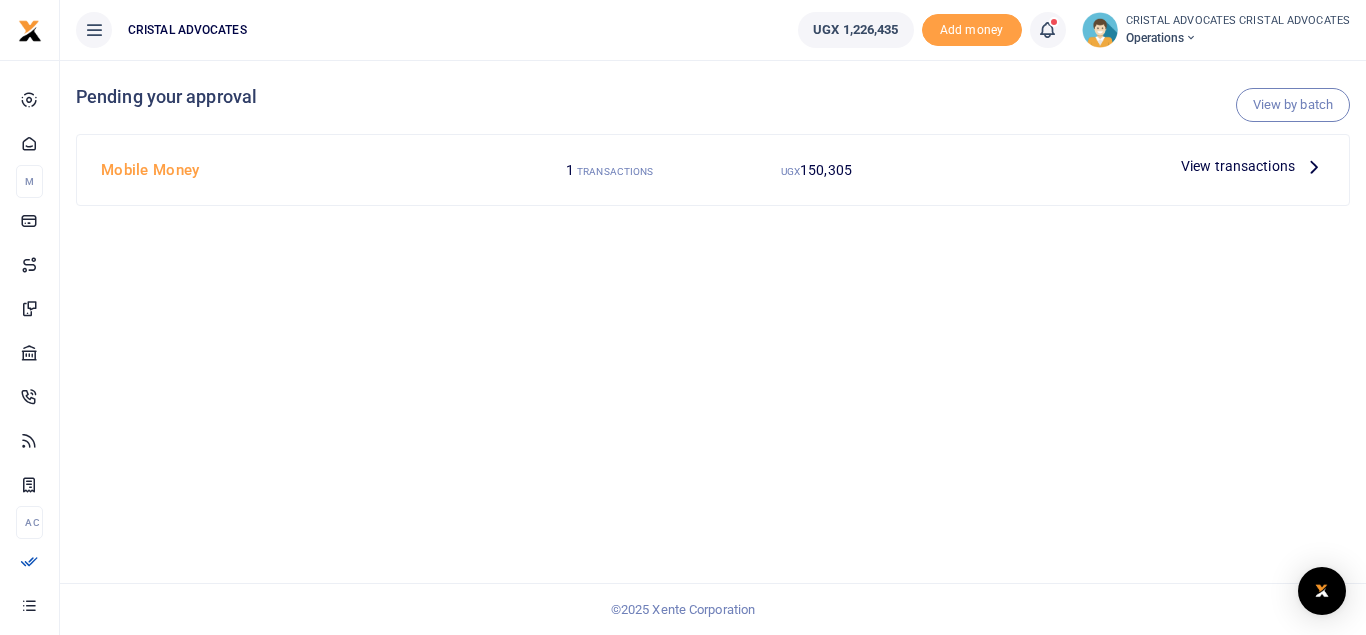 click on "View transactions" at bounding box center (1238, 166) 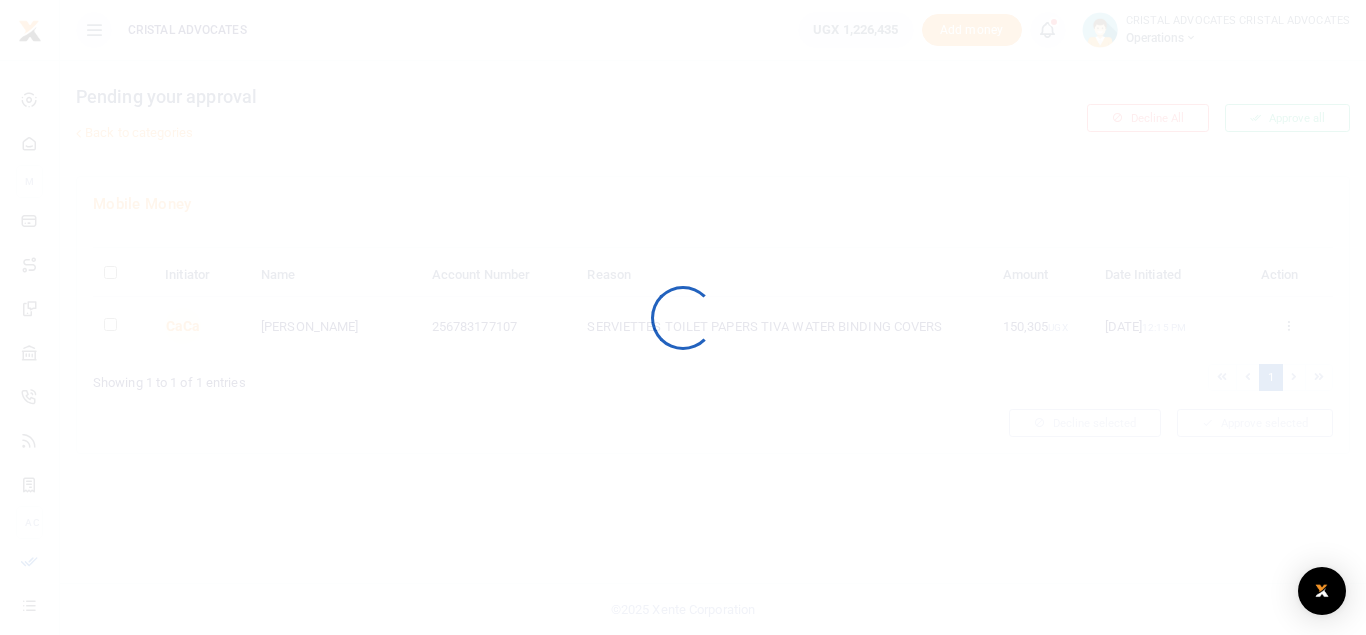 scroll, scrollTop: 0, scrollLeft: 0, axis: both 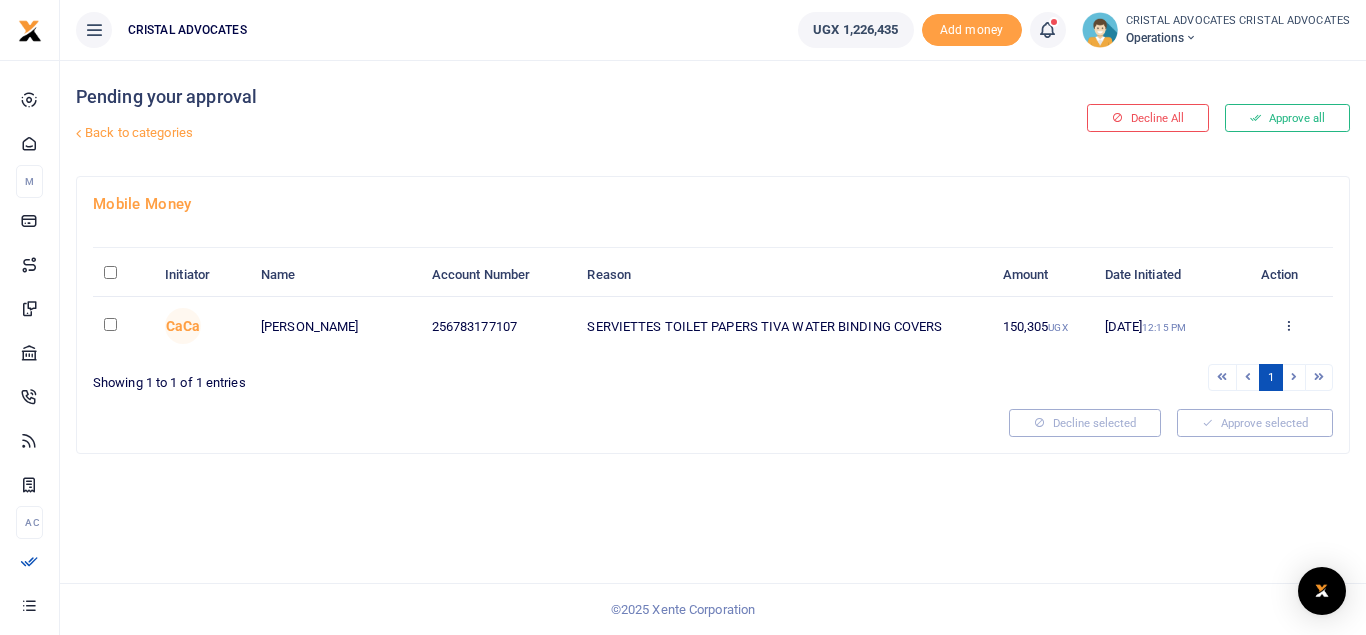 click at bounding box center (683, 317) 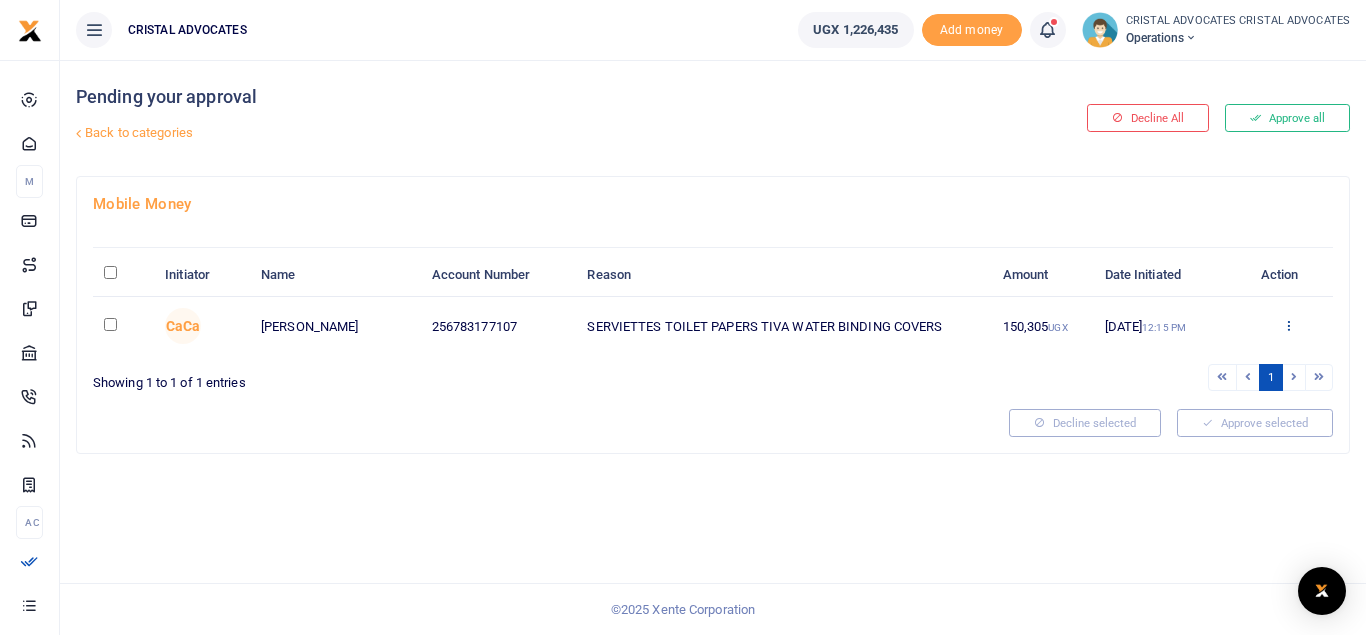 click at bounding box center (1288, 325) 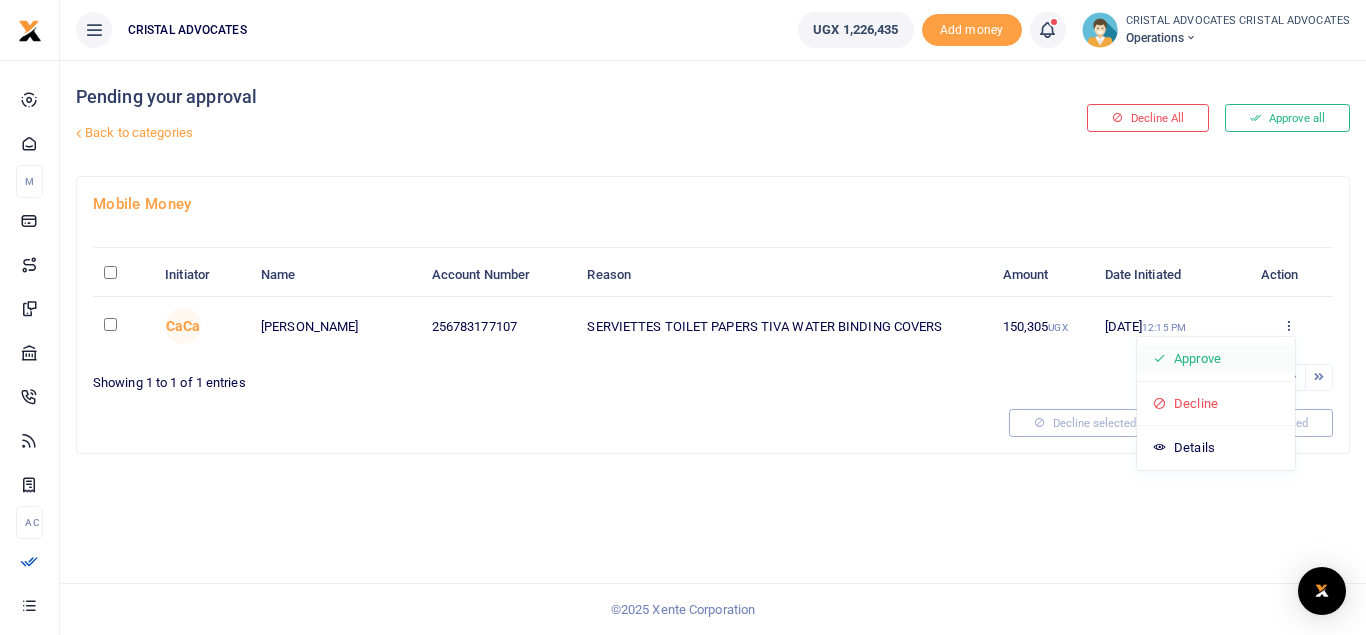click on "Approve" at bounding box center [1216, 359] 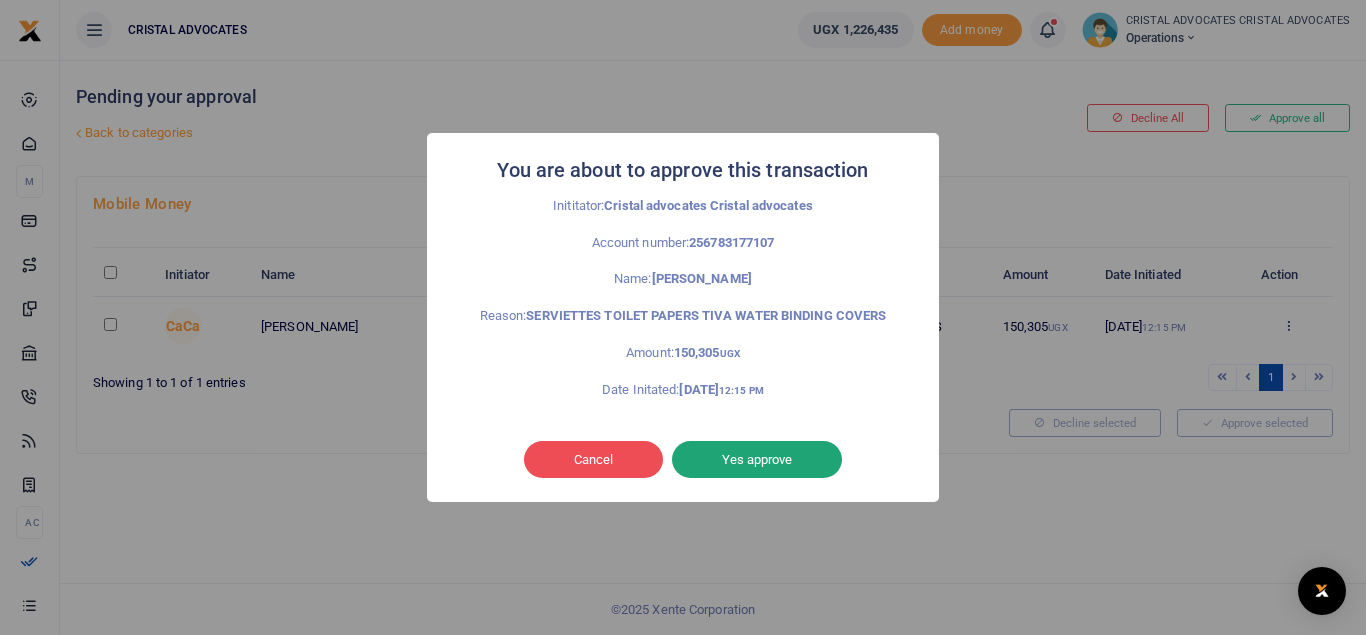 click on "Yes approve" at bounding box center [757, 460] 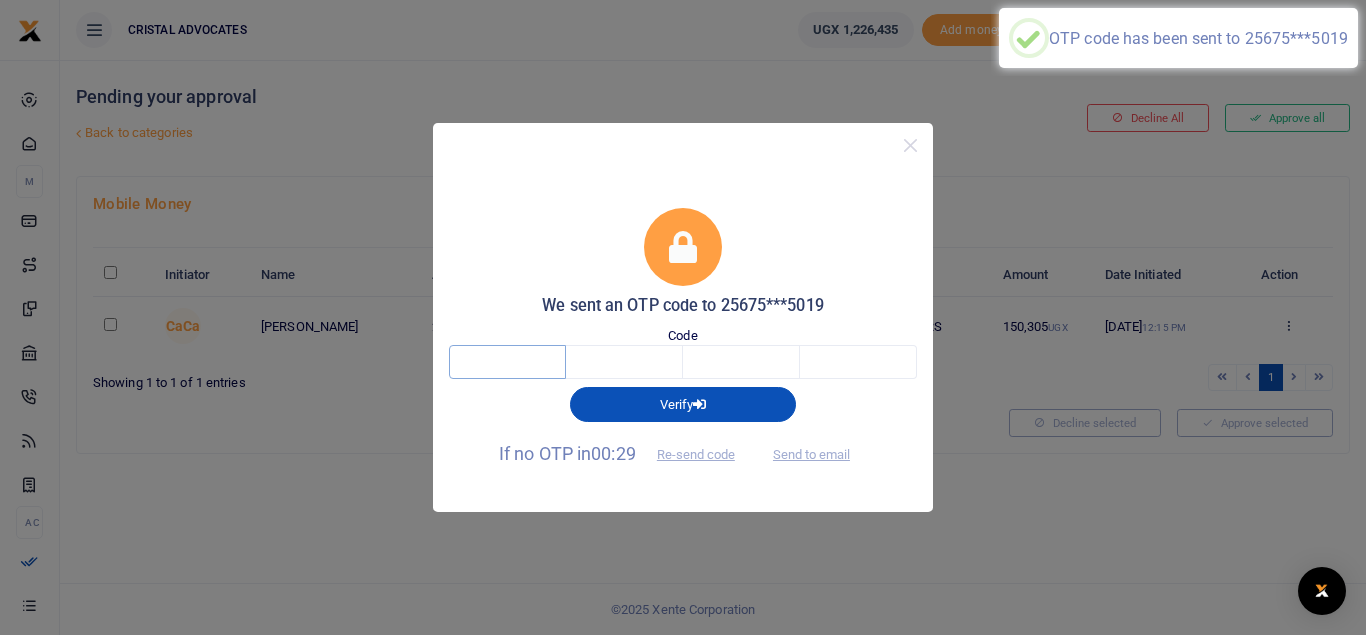 click at bounding box center [507, 362] 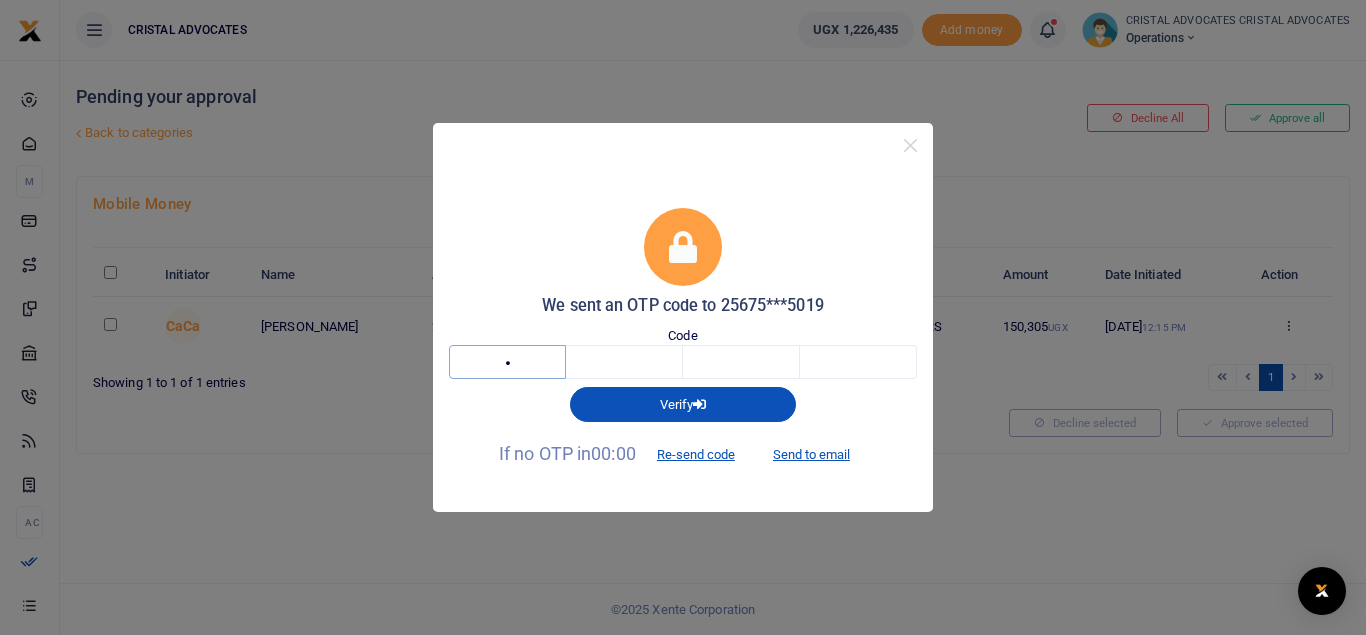 type on "1" 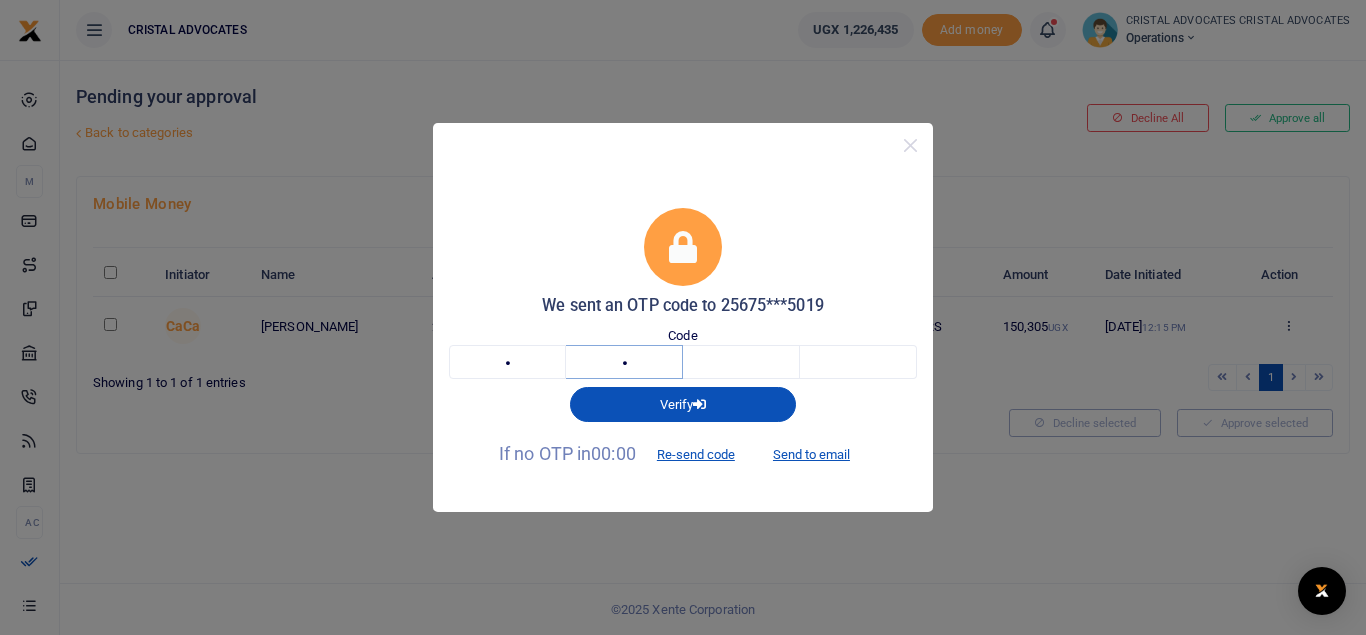 type on "7" 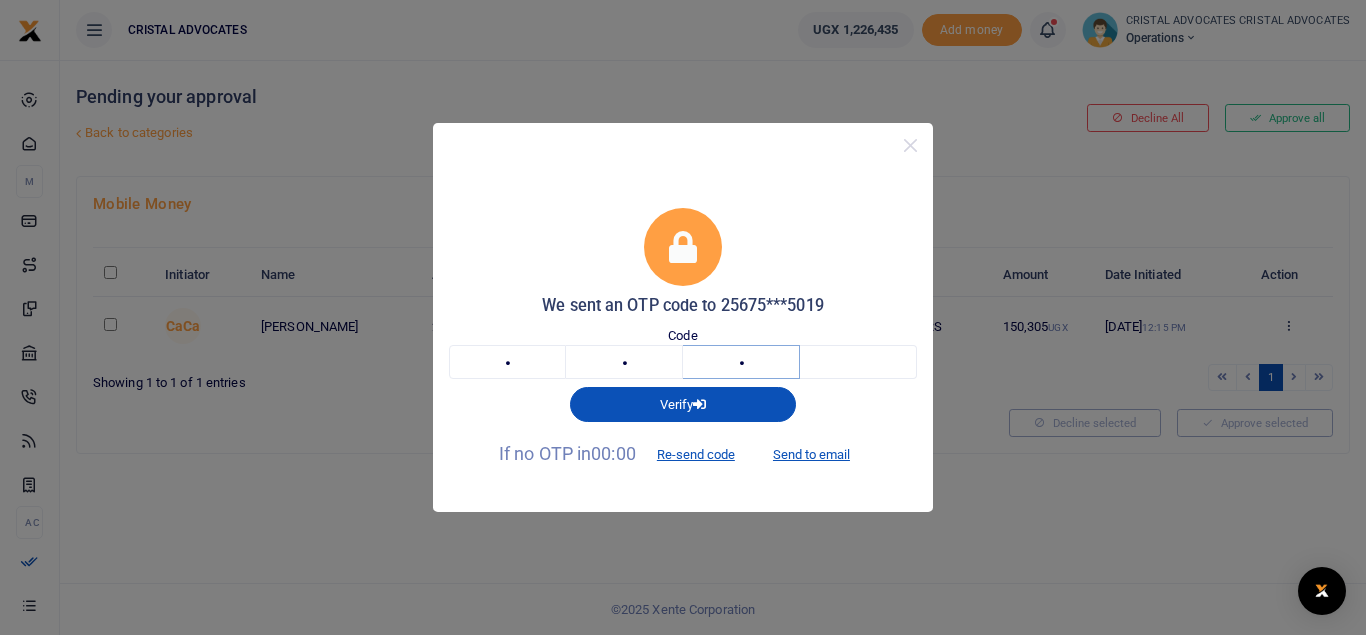 type on "3" 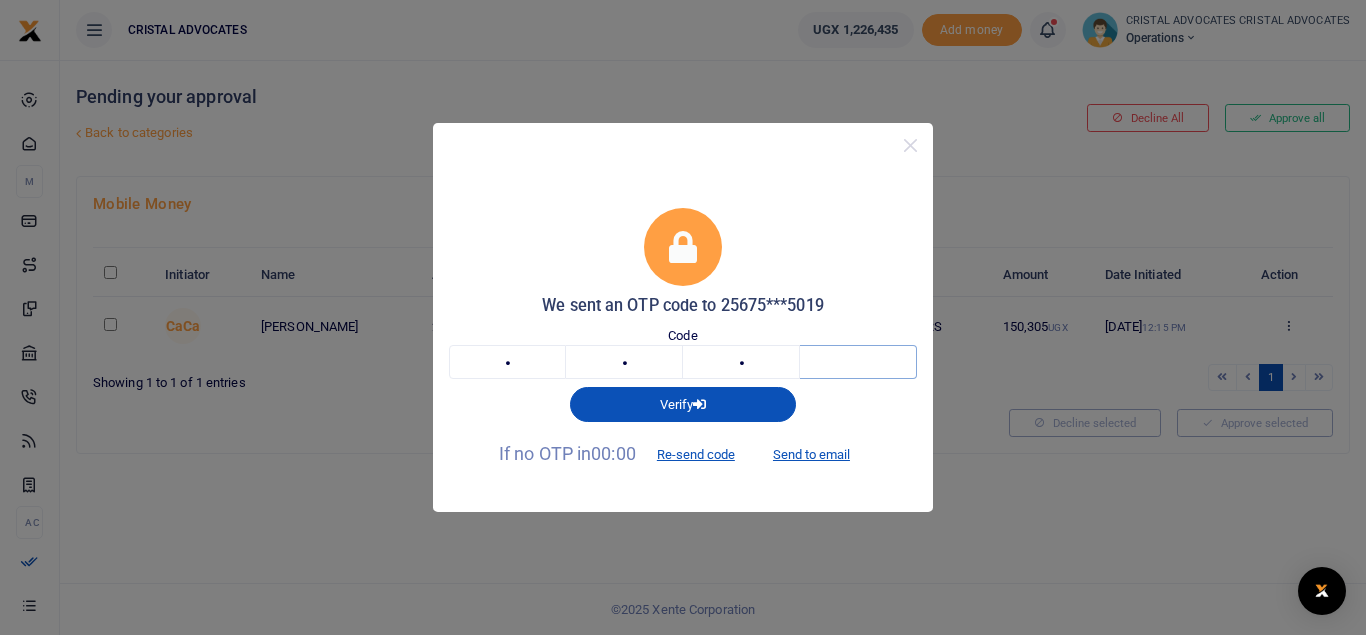 type on "2" 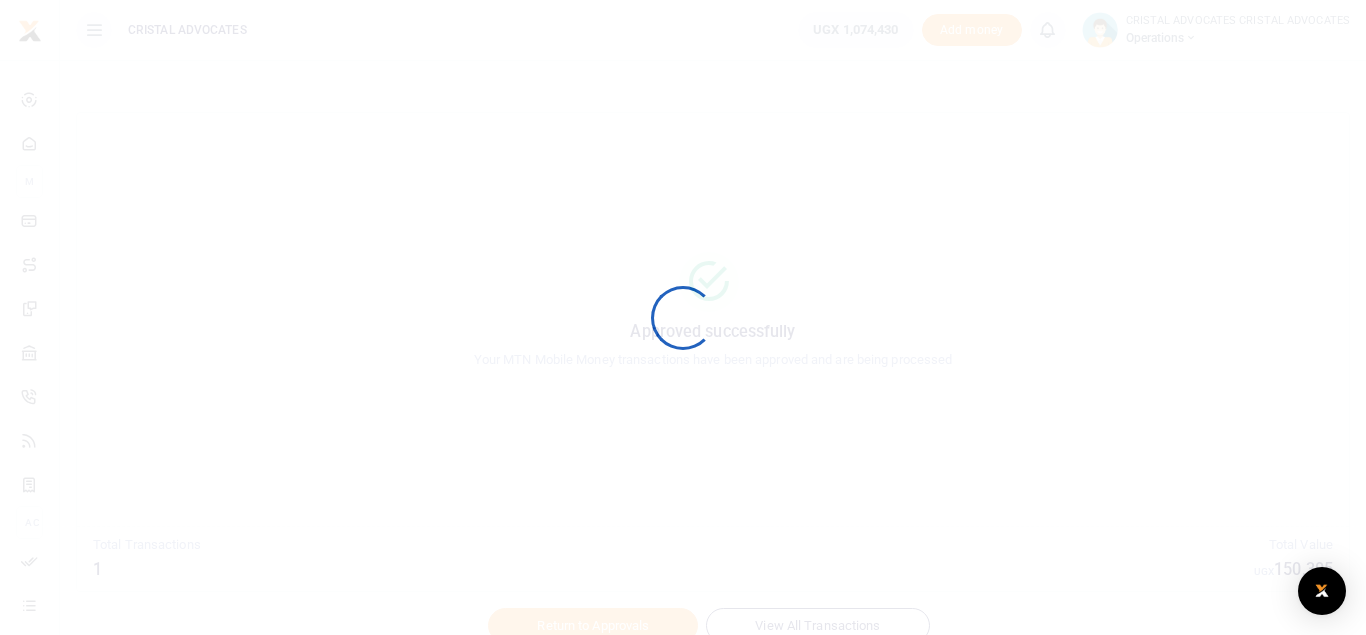 scroll, scrollTop: 0, scrollLeft: 0, axis: both 